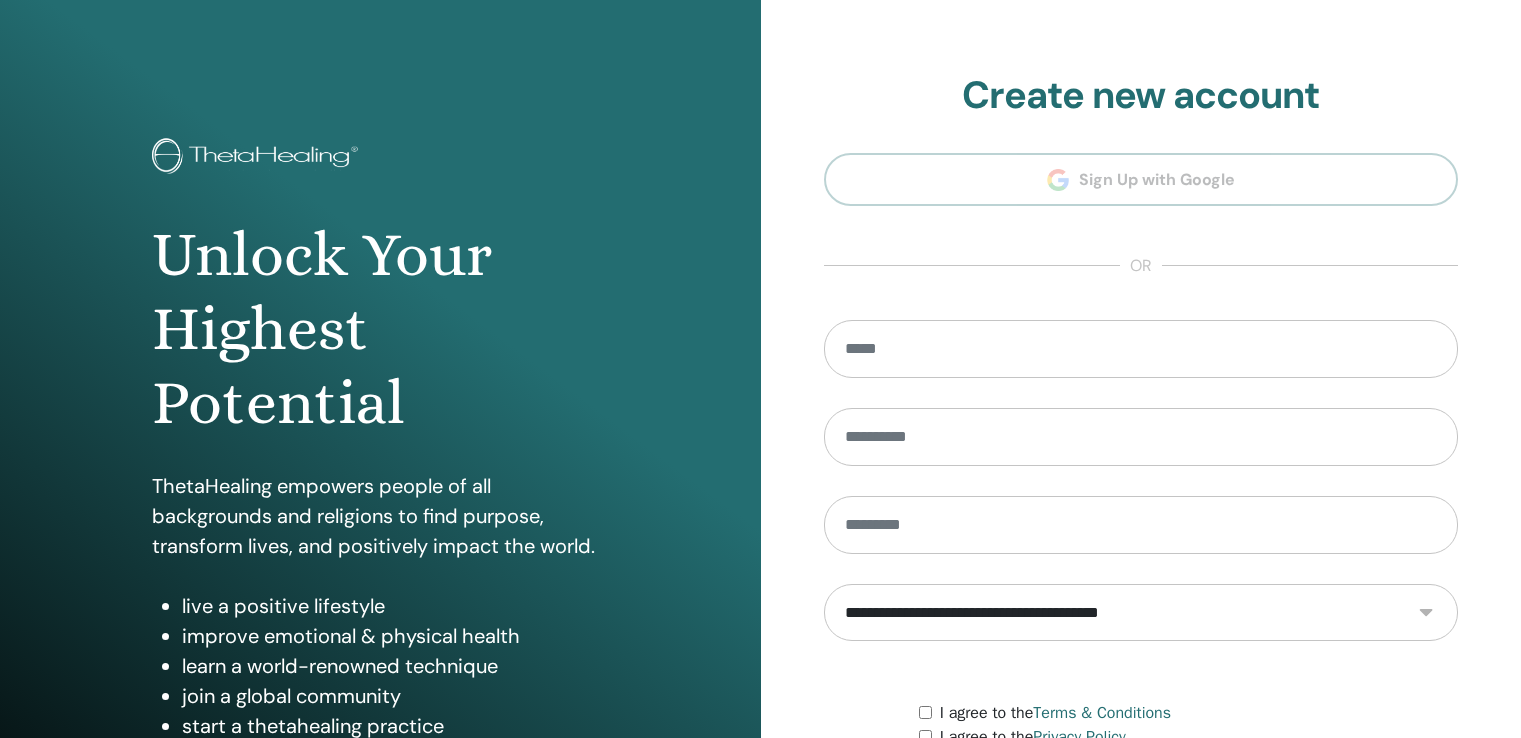 scroll, scrollTop: 0, scrollLeft: 0, axis: both 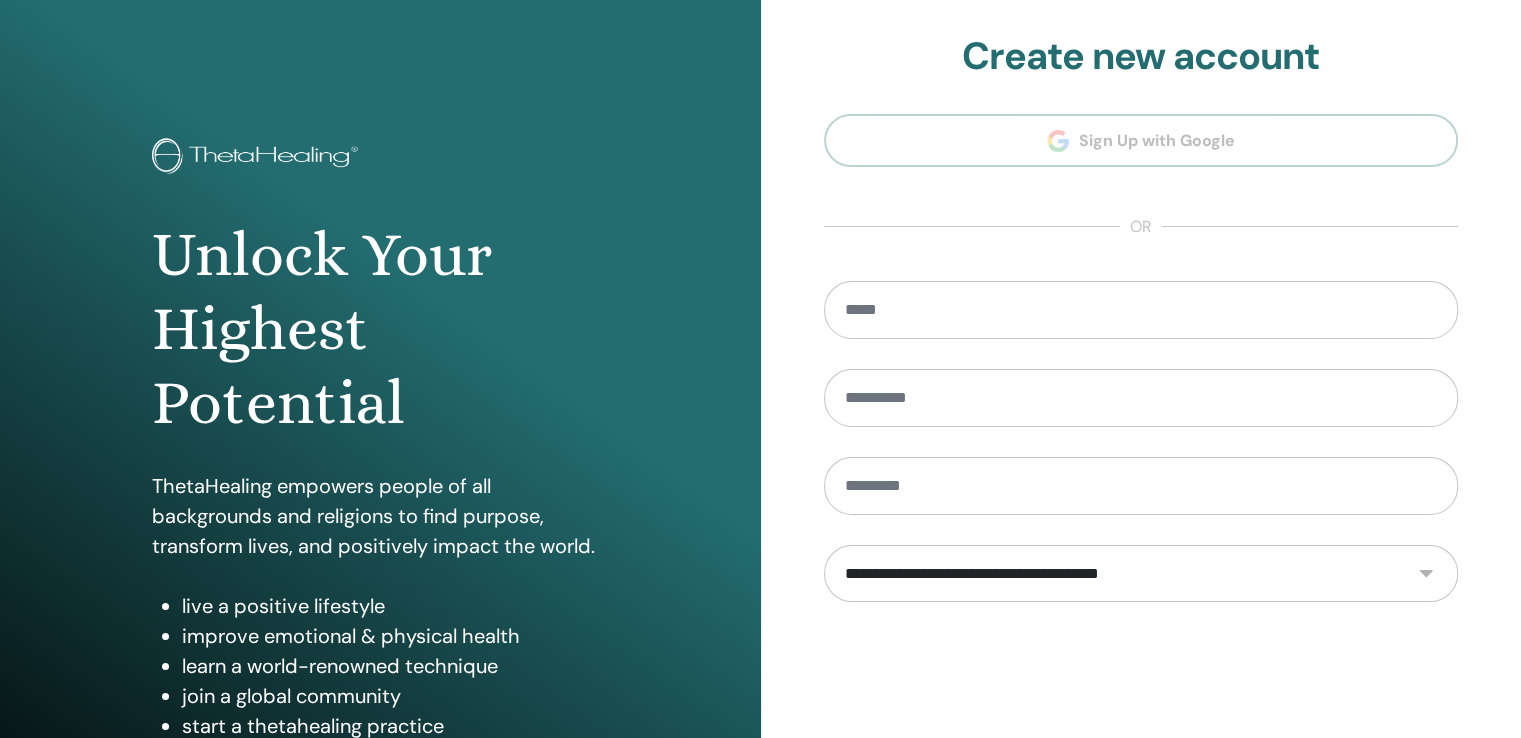 click on "**********" at bounding box center [1141, 576] 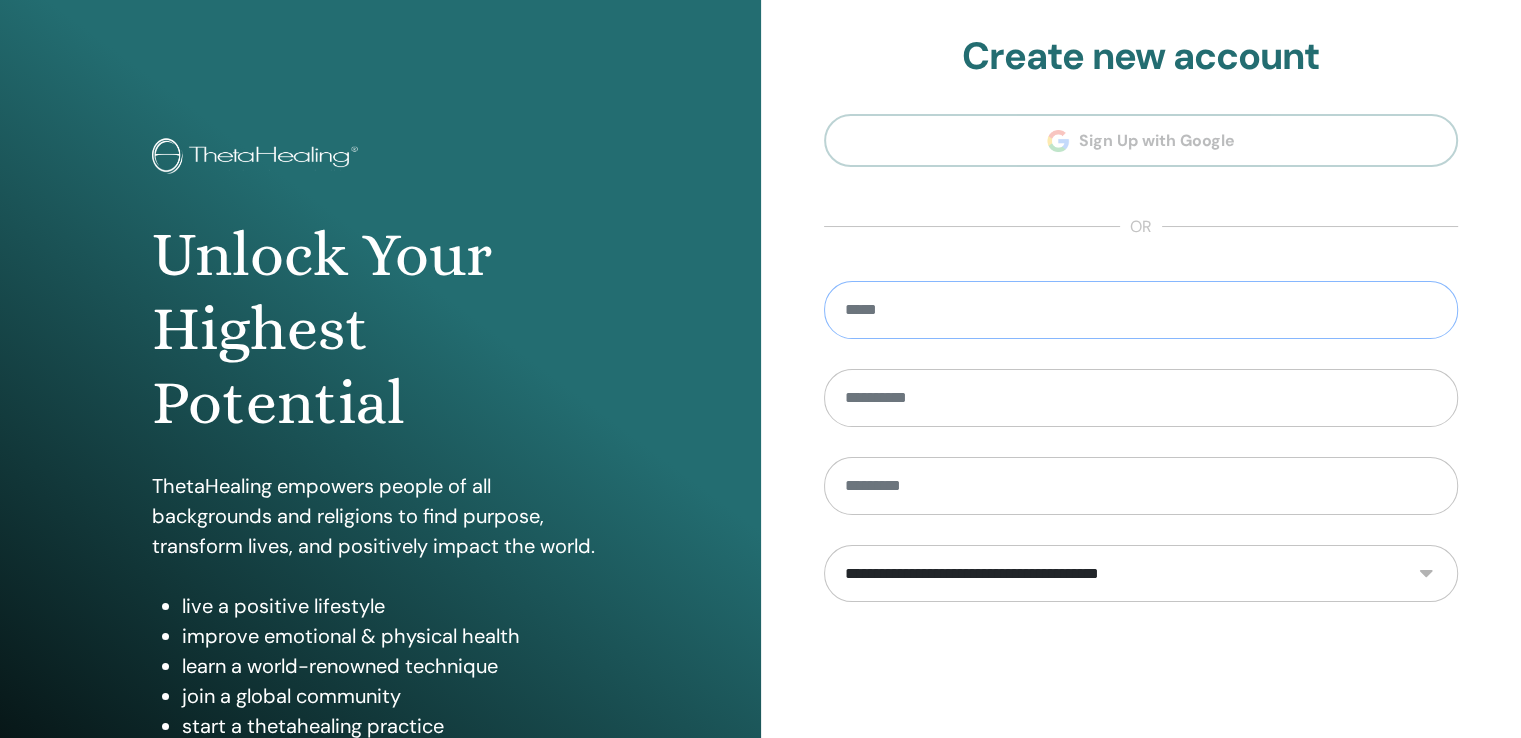 click at bounding box center (1141, 310) 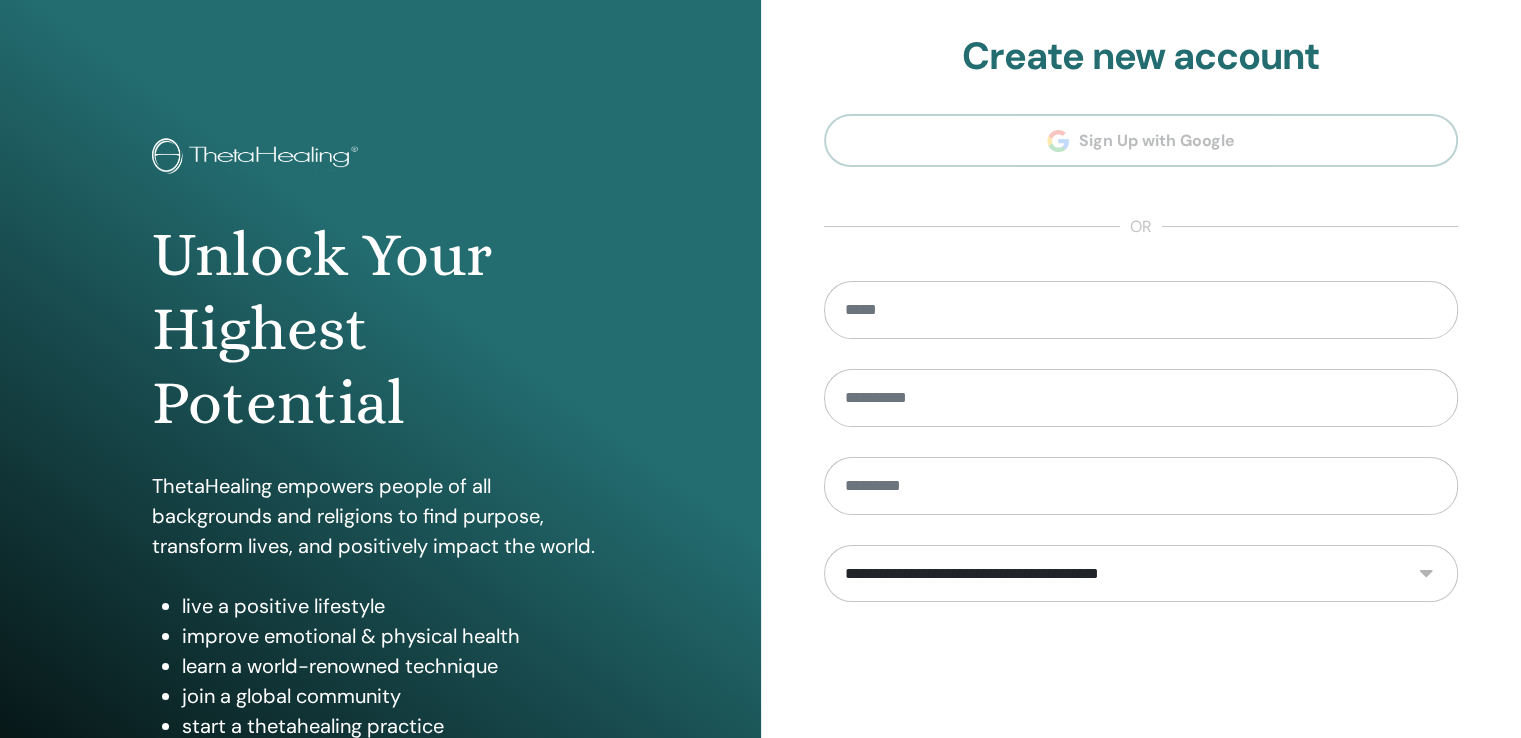 click on "**********" at bounding box center [1141, 480] 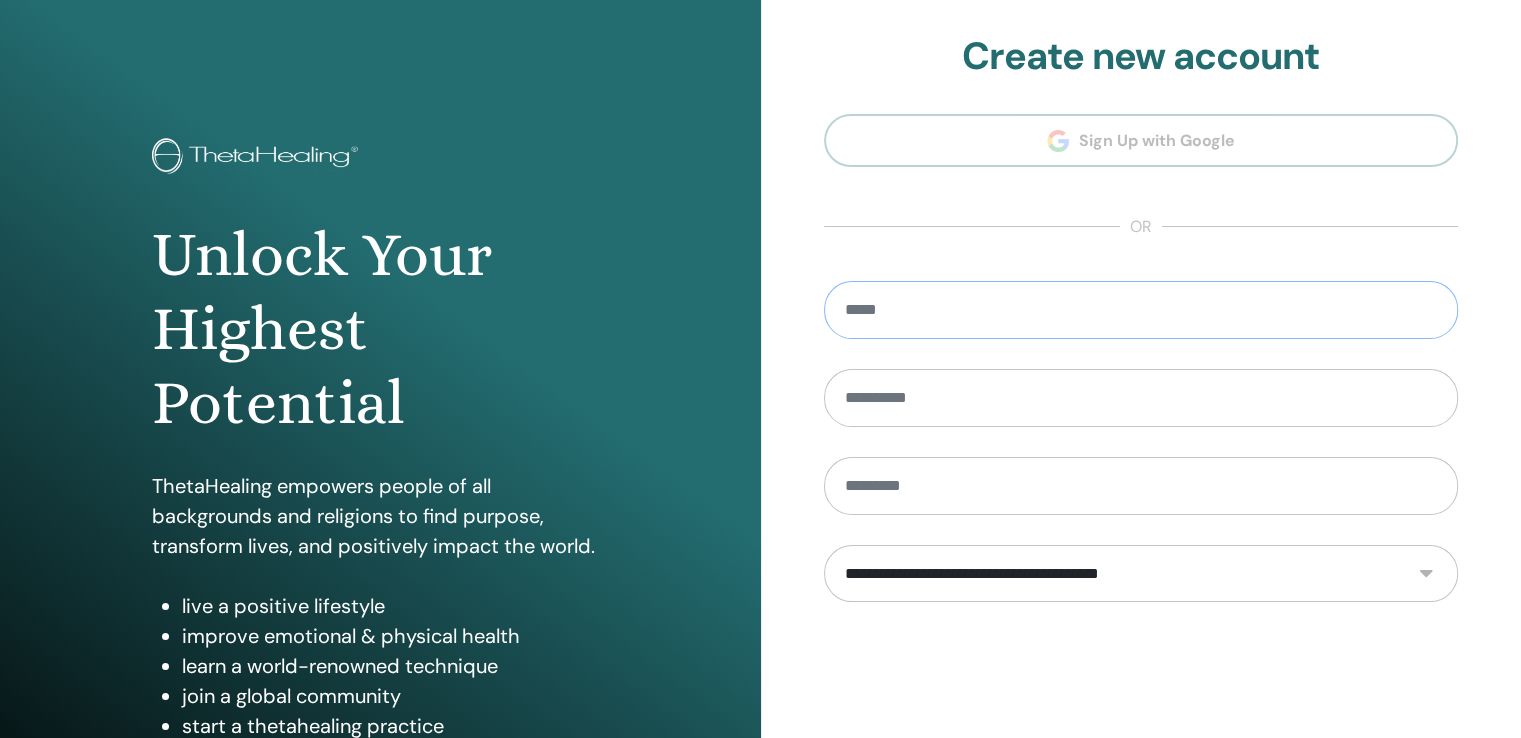 click at bounding box center (1141, 310) 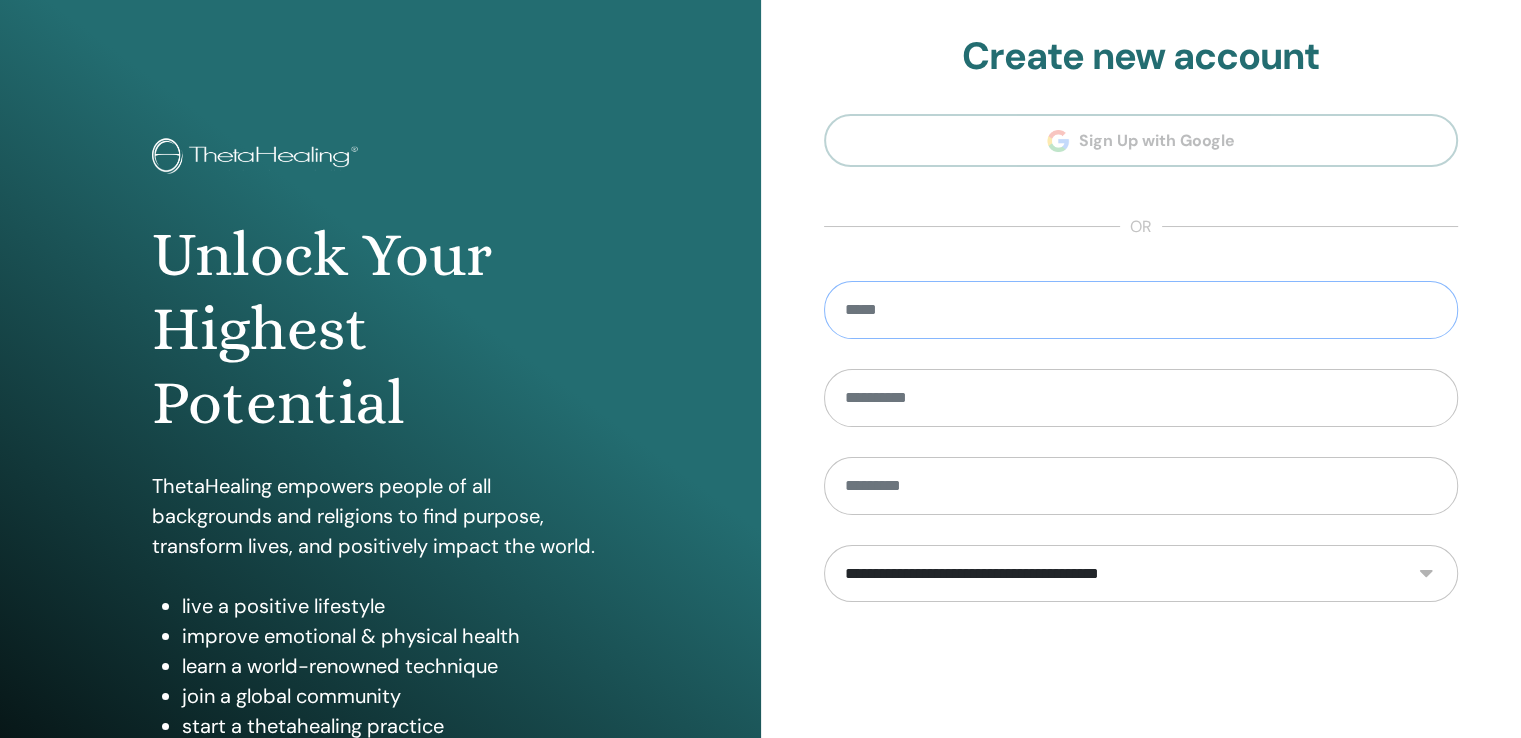 drag, startPoint x: 956, startPoint y: 297, endPoint x: 0, endPoint y: 9, distance: 998.4388 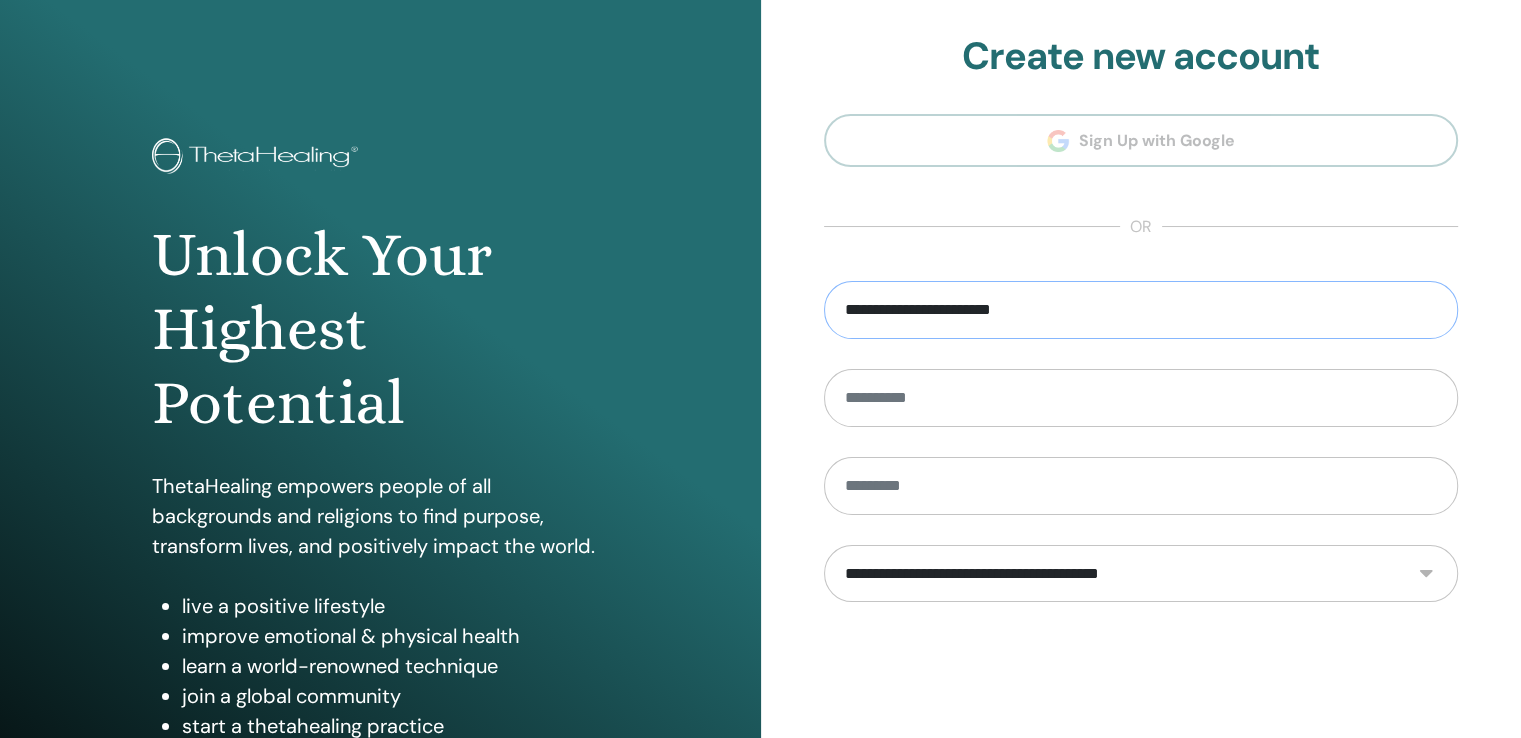 type on "**********" 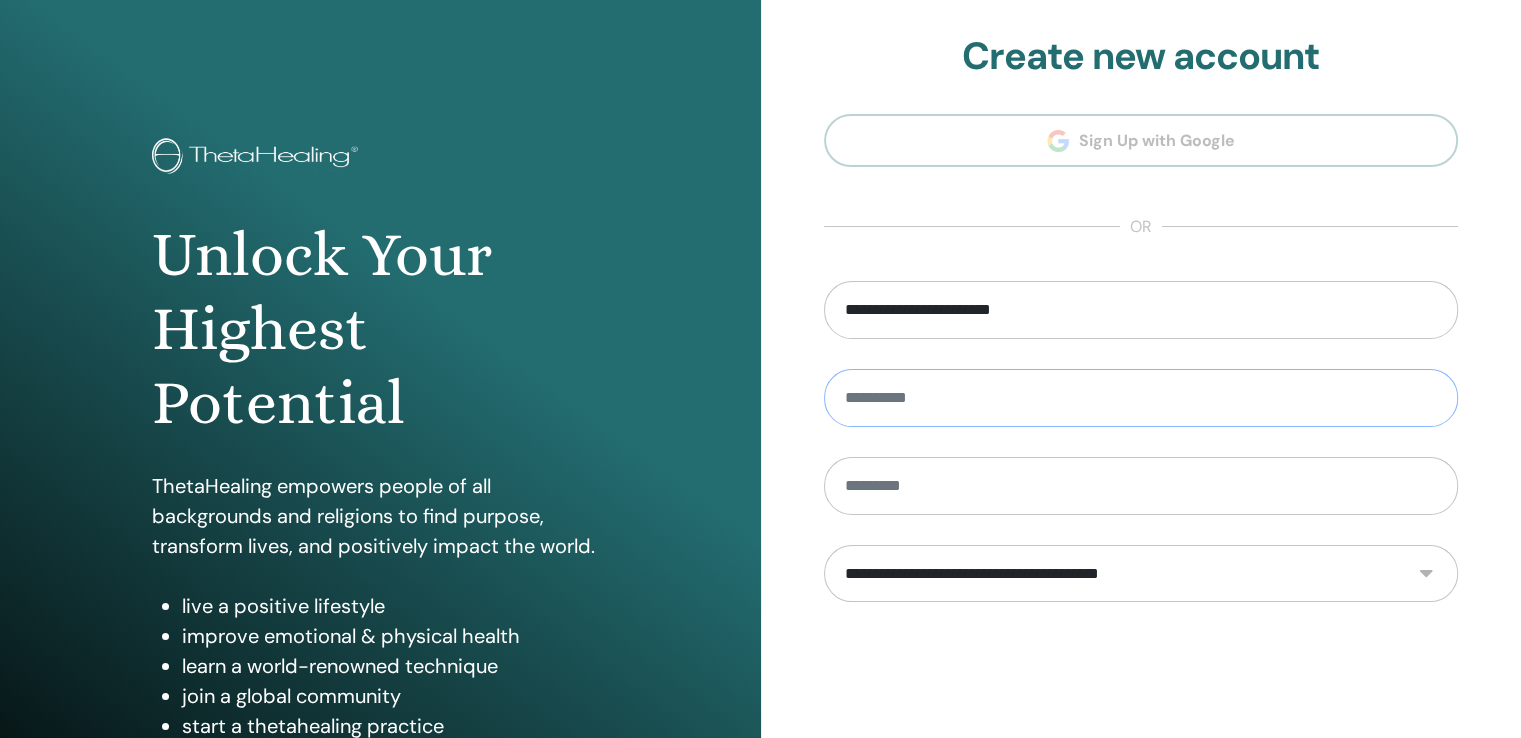 click at bounding box center [1141, 398] 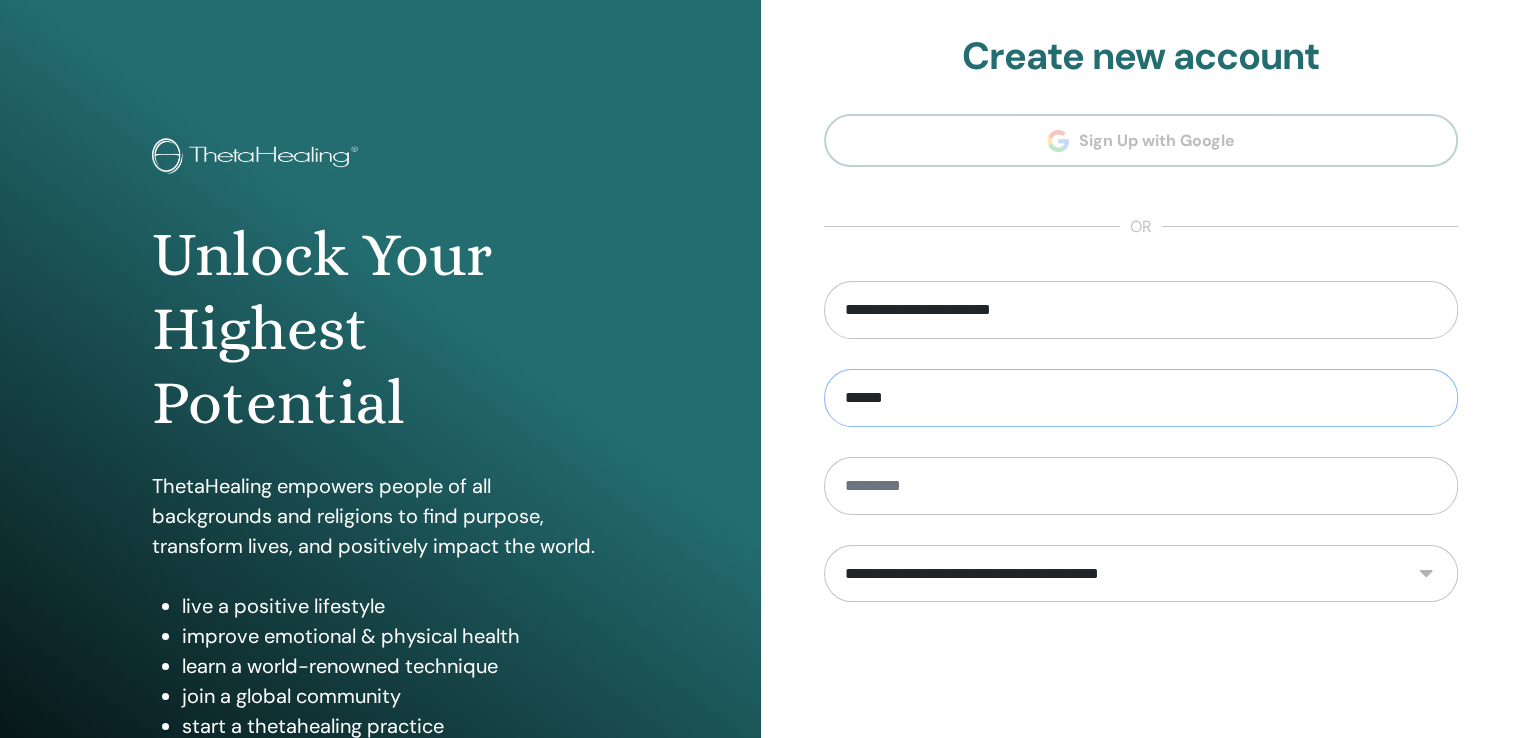 type on "******" 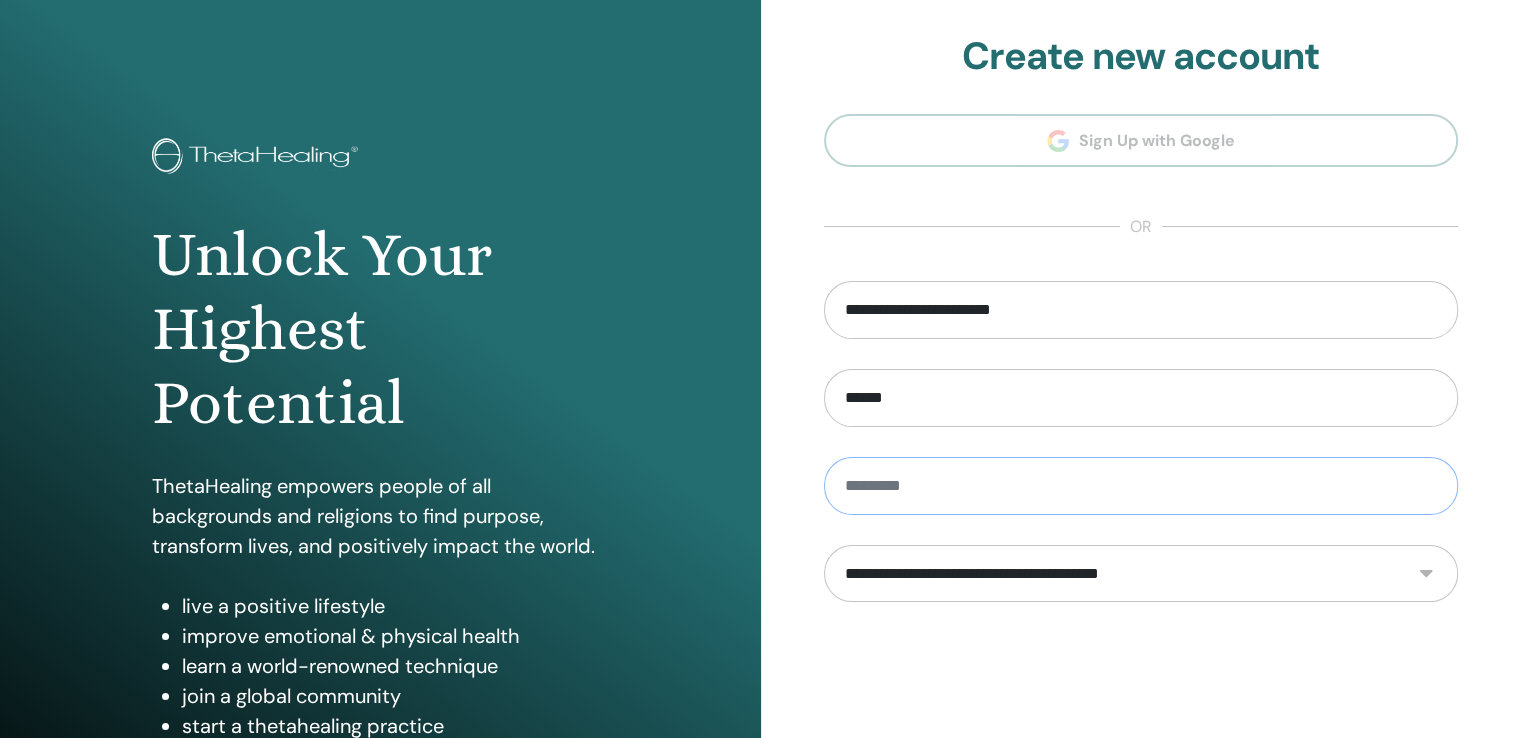 click at bounding box center [1141, 486] 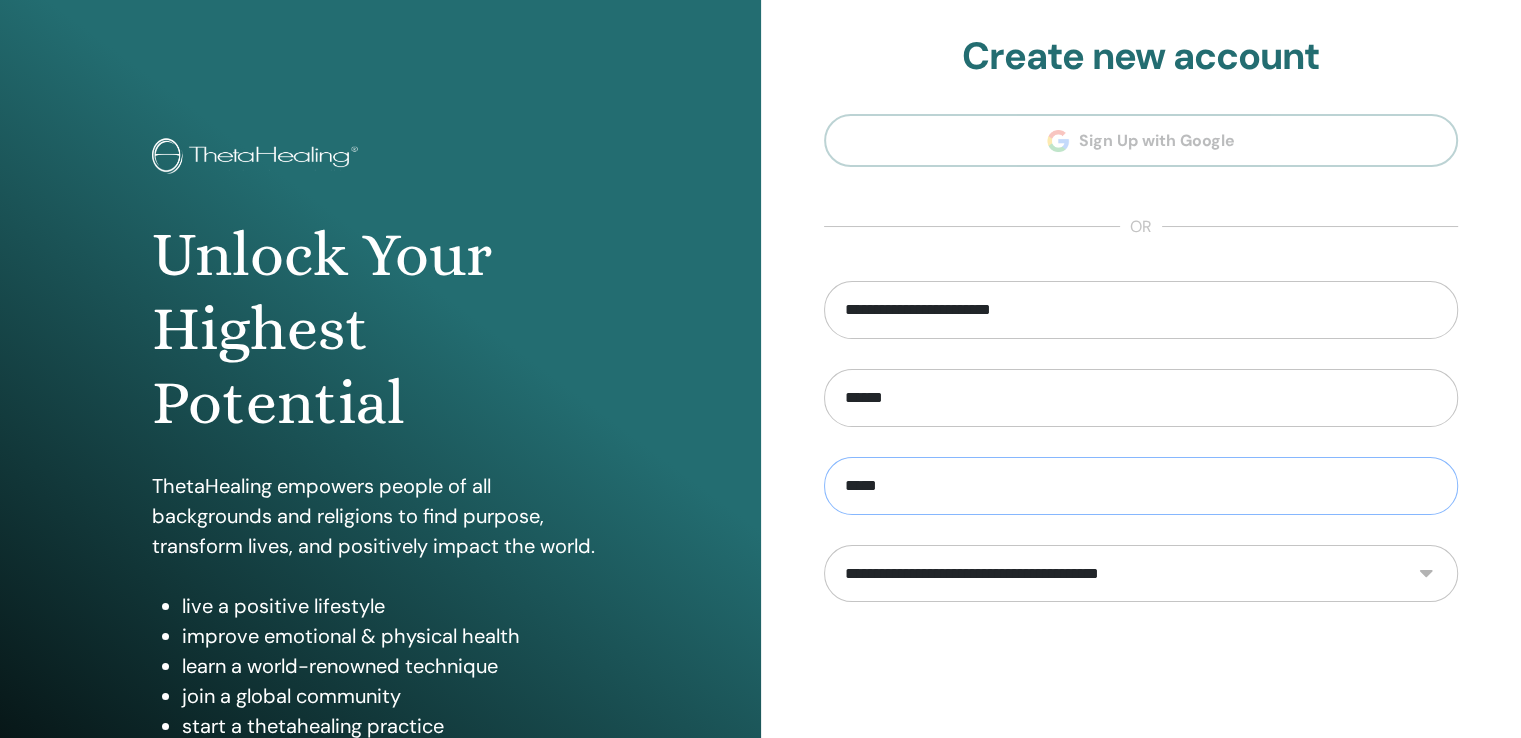 type on "*****" 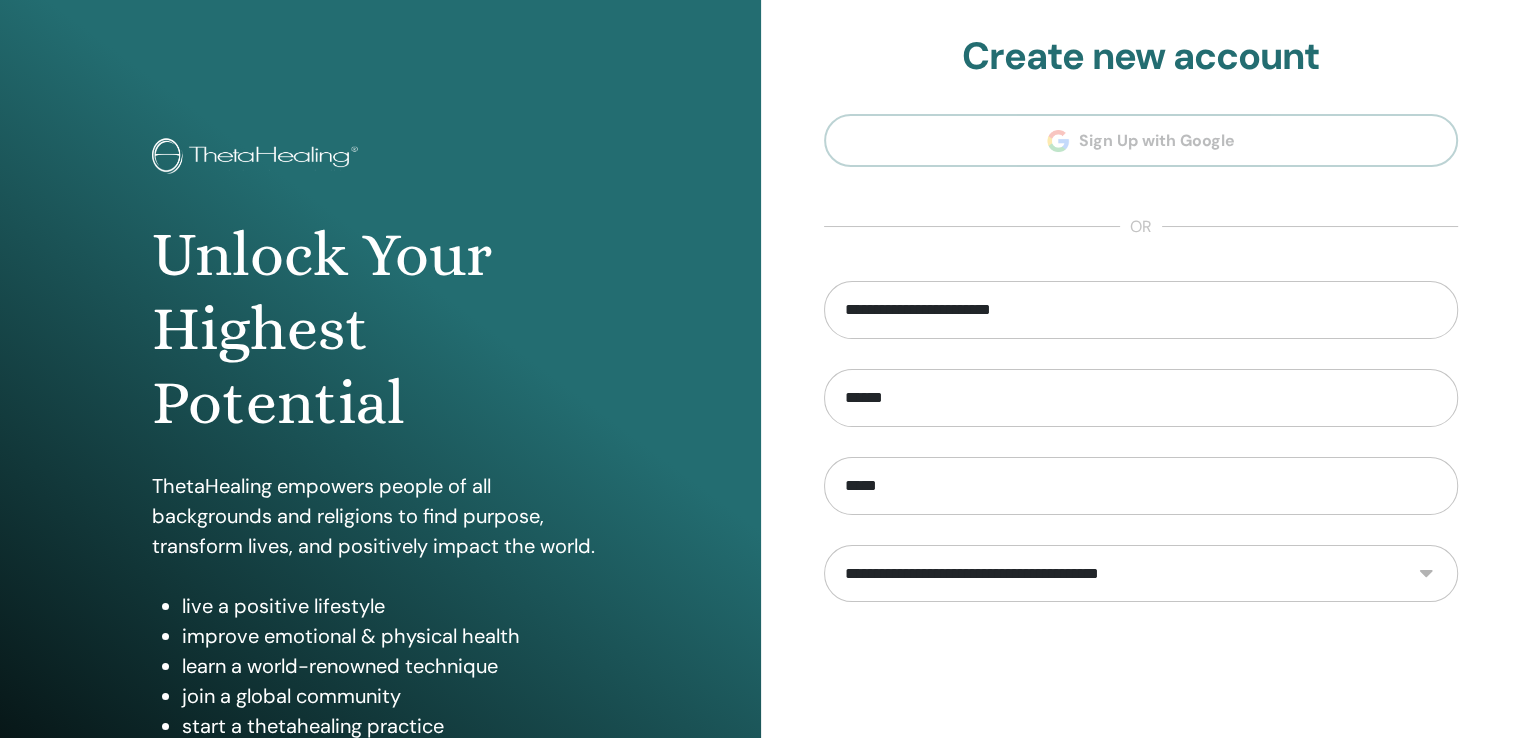 click on "**********" at bounding box center [1141, 574] 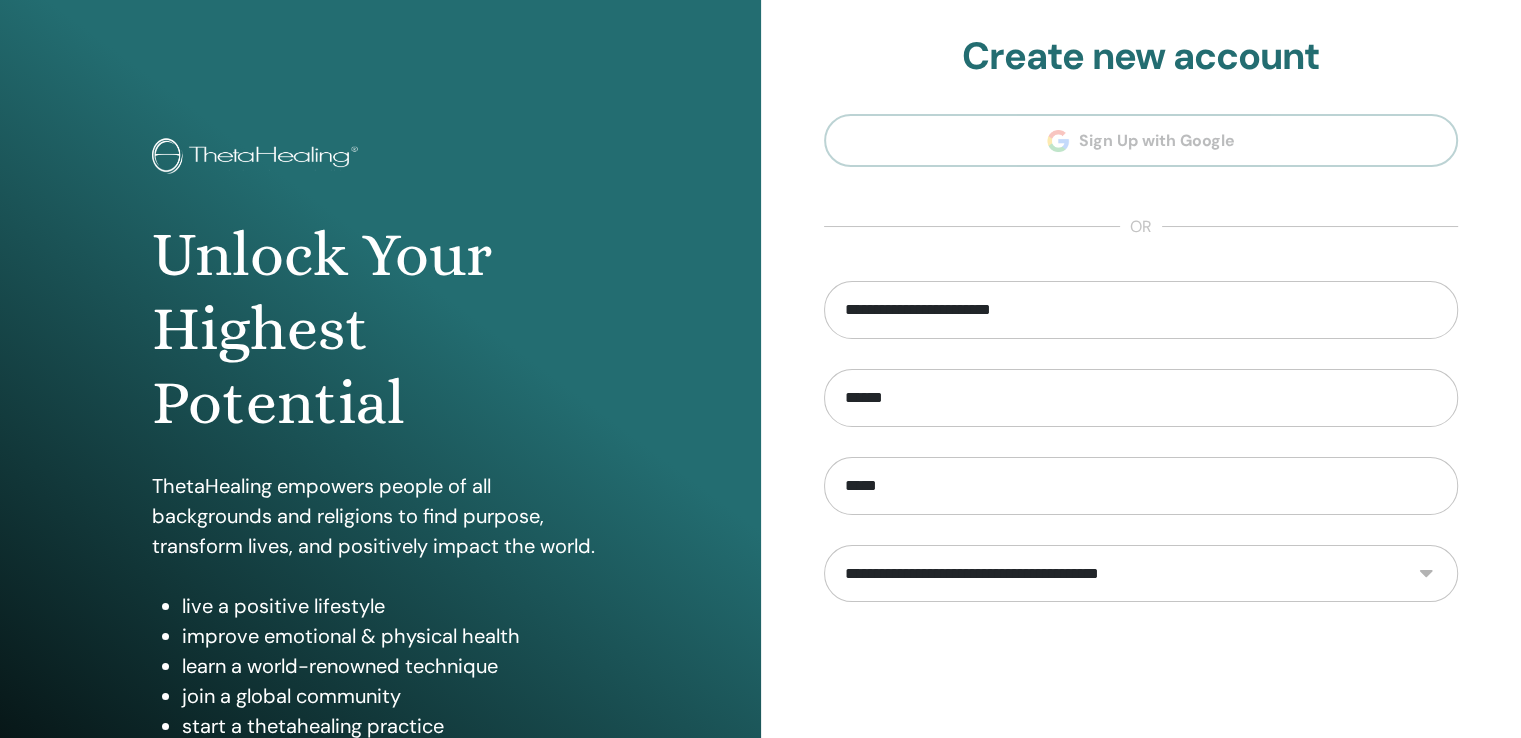 select on "***" 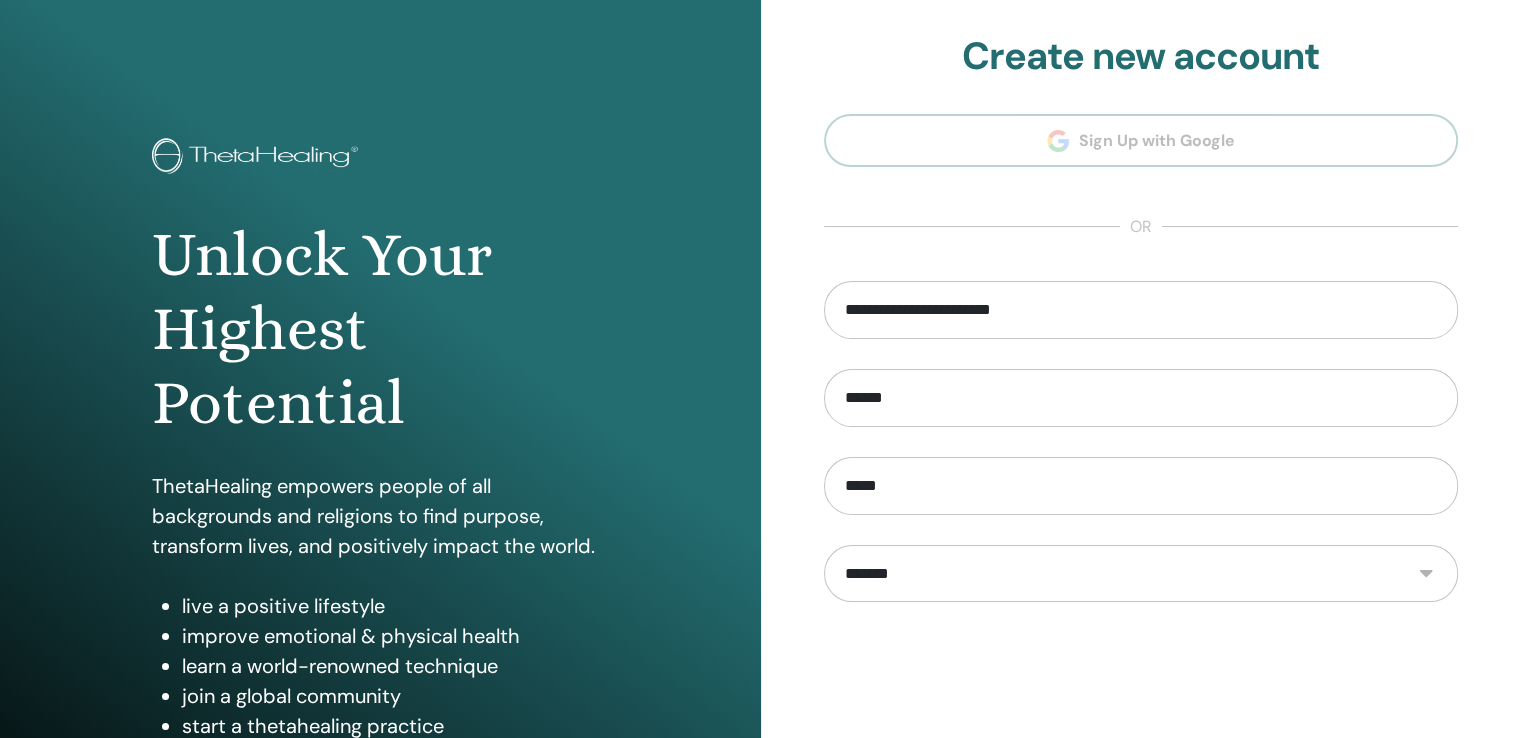 click on "**********" at bounding box center [1141, 574] 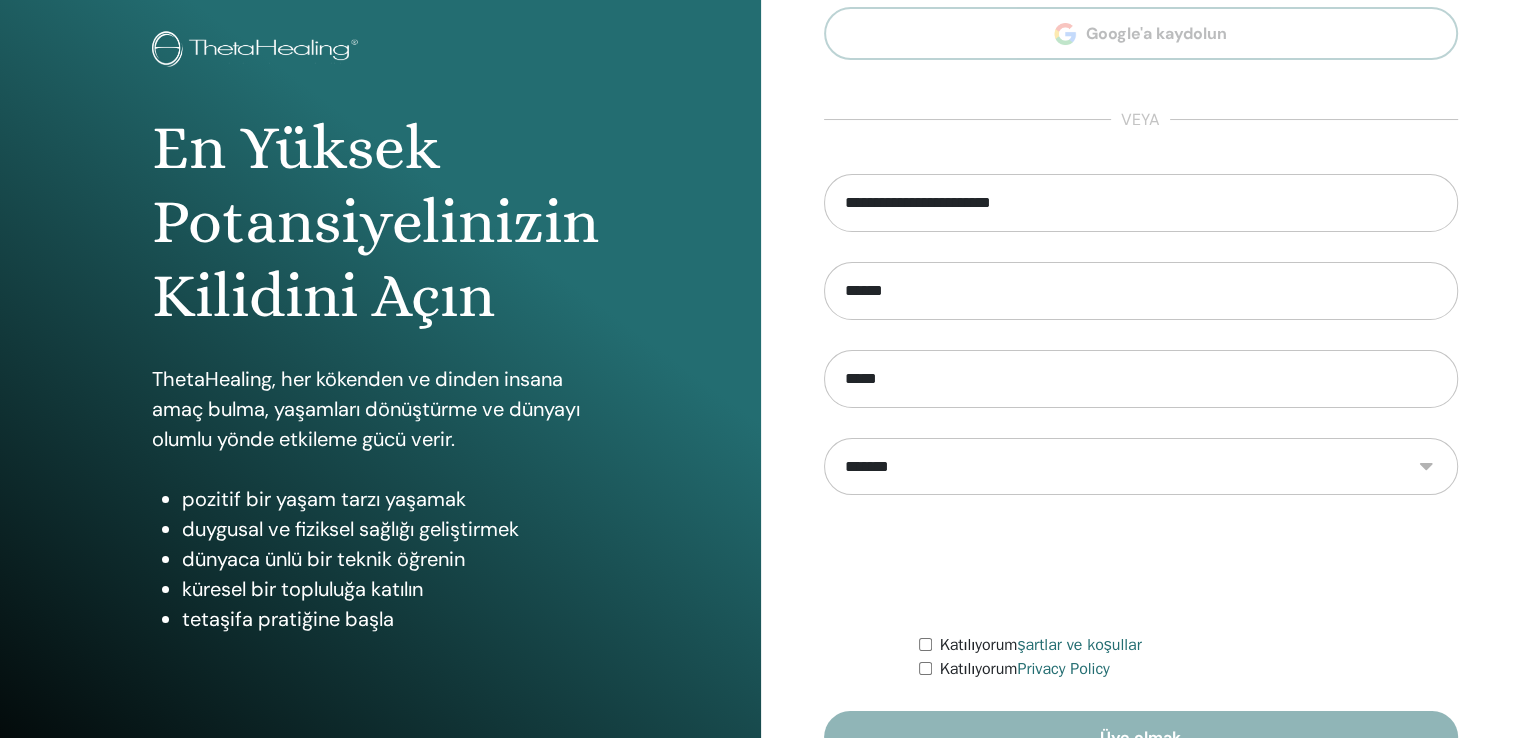scroll, scrollTop: 200, scrollLeft: 0, axis: vertical 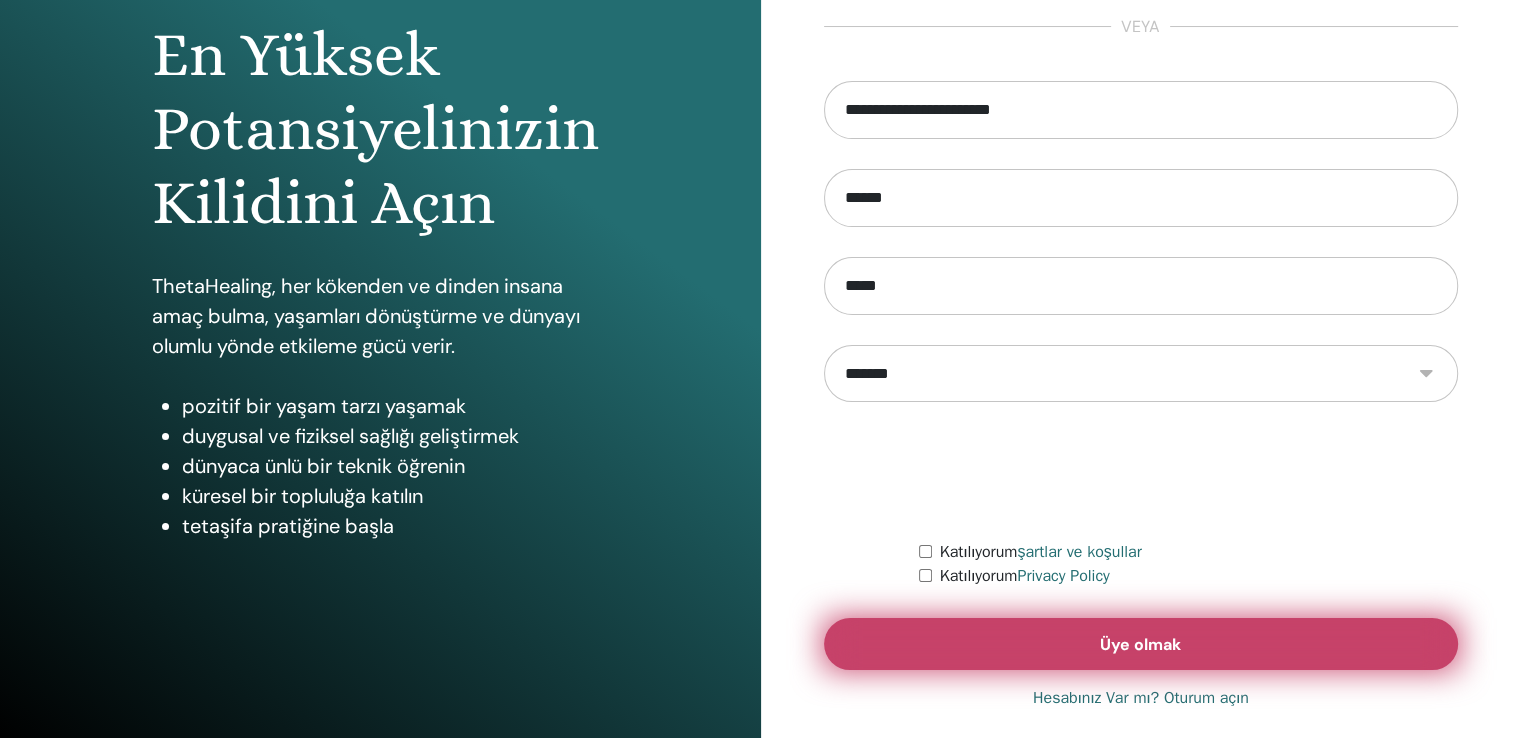 click on "Üye olmak" at bounding box center (1141, 644) 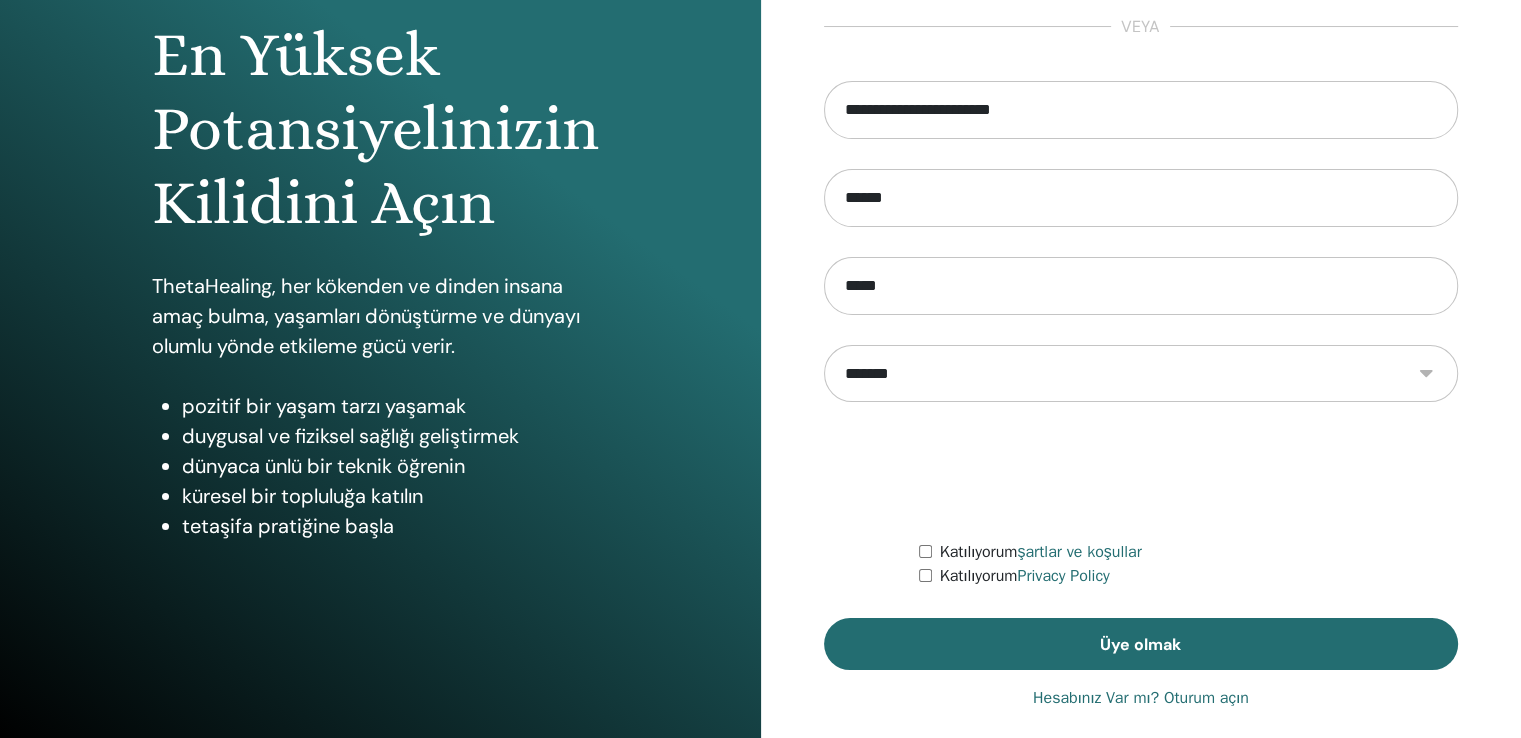 click at bounding box center [1141, 471] 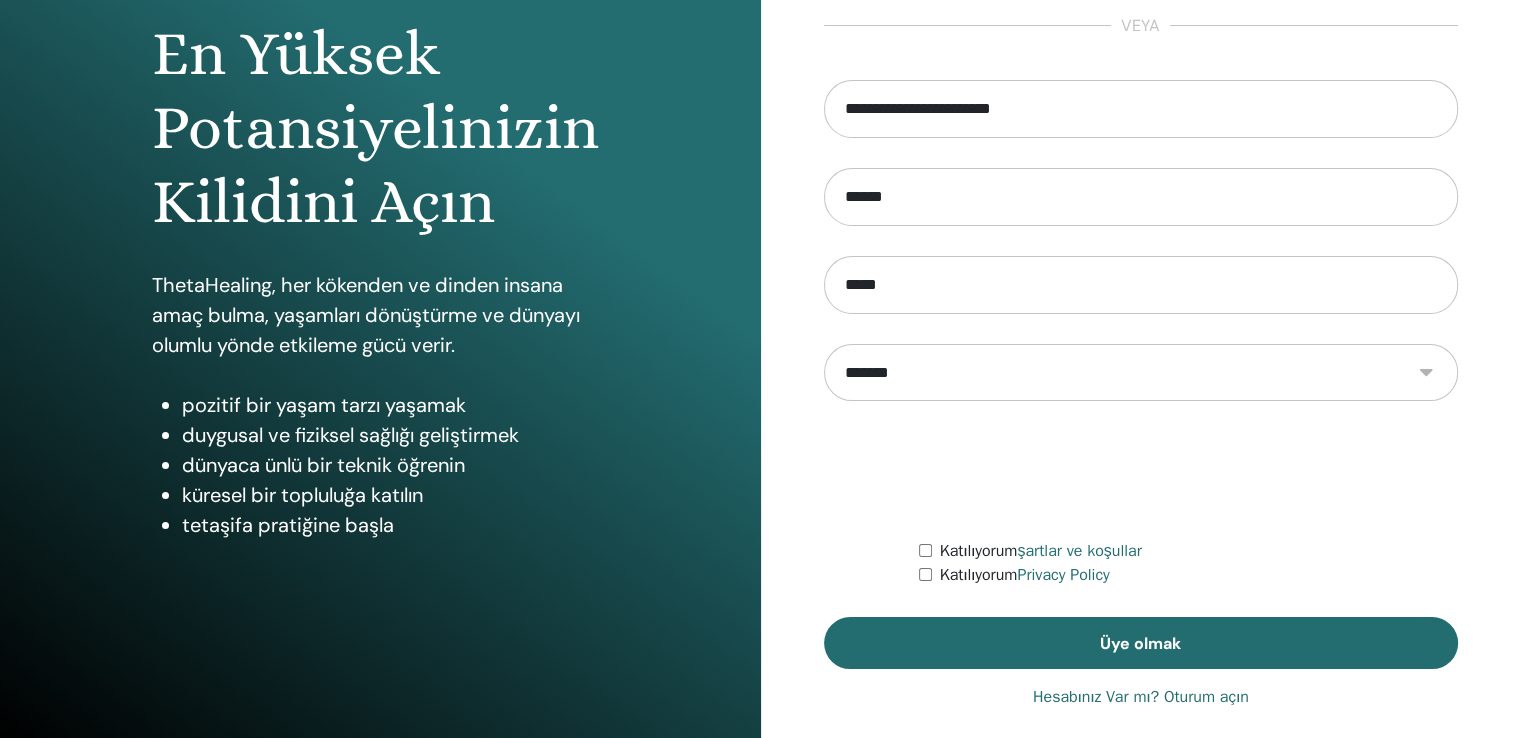 scroll, scrollTop: 222, scrollLeft: 0, axis: vertical 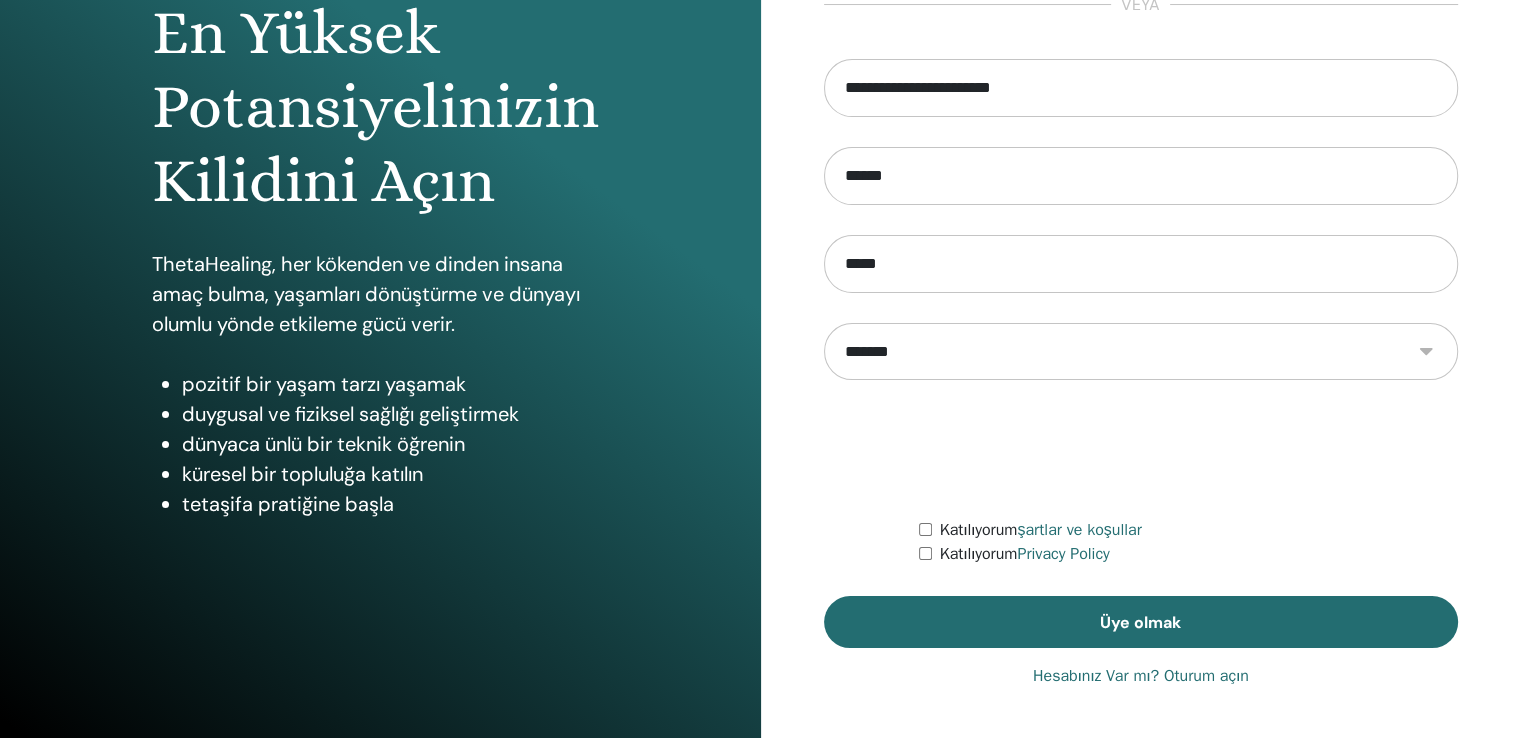 click on "Hesabınız Var mı? Oturum açın" at bounding box center (1141, 676) 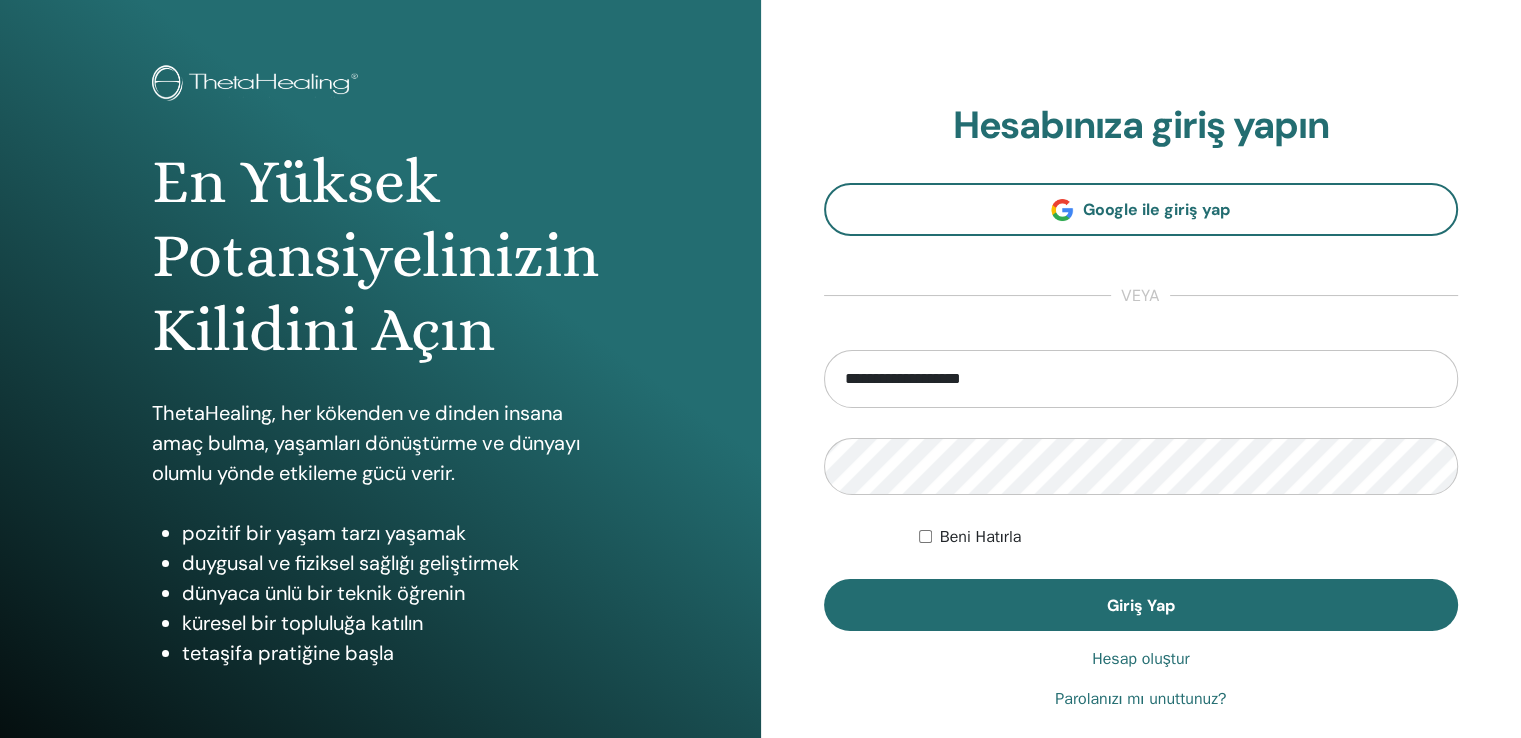 scroll, scrollTop: 0, scrollLeft: 0, axis: both 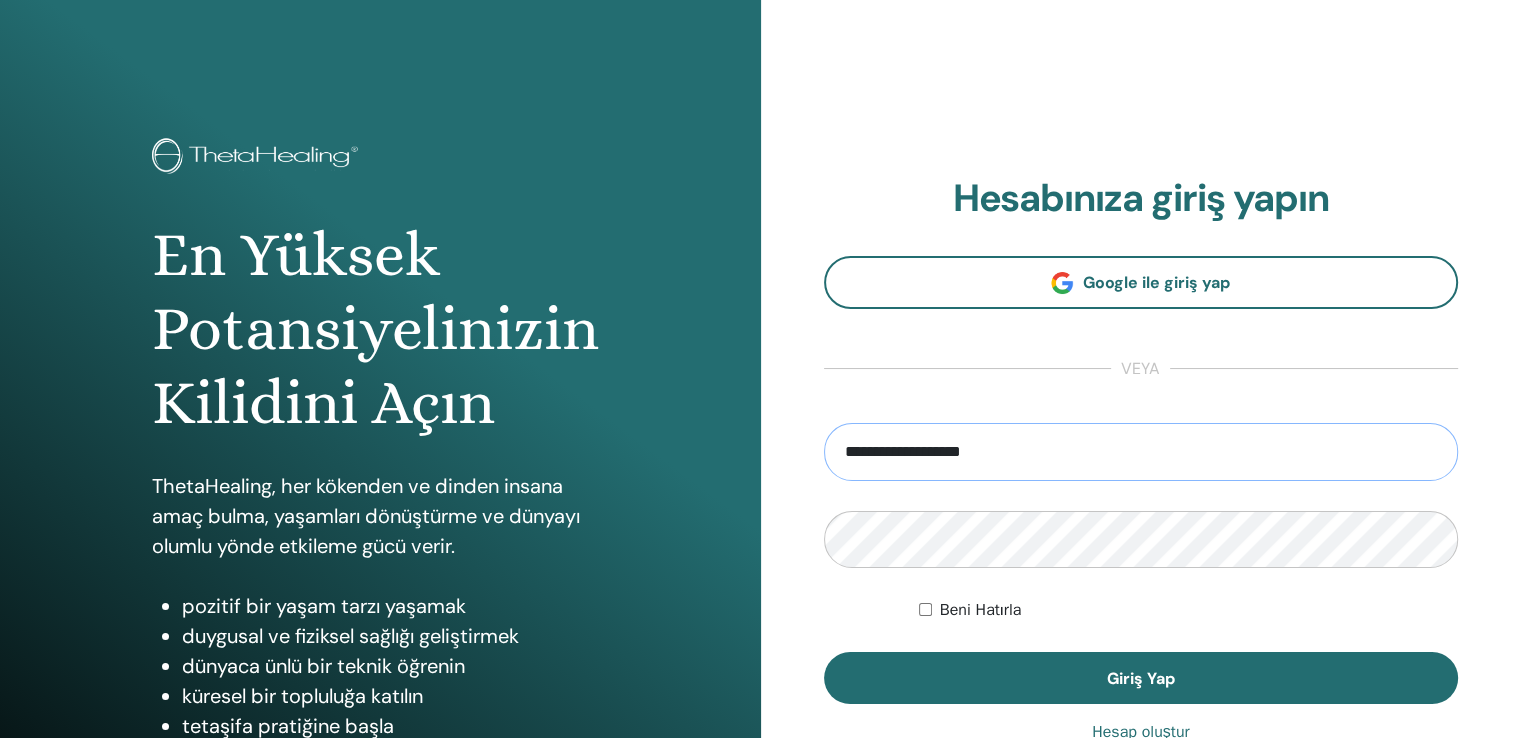 click on "**********" at bounding box center (1141, 452) 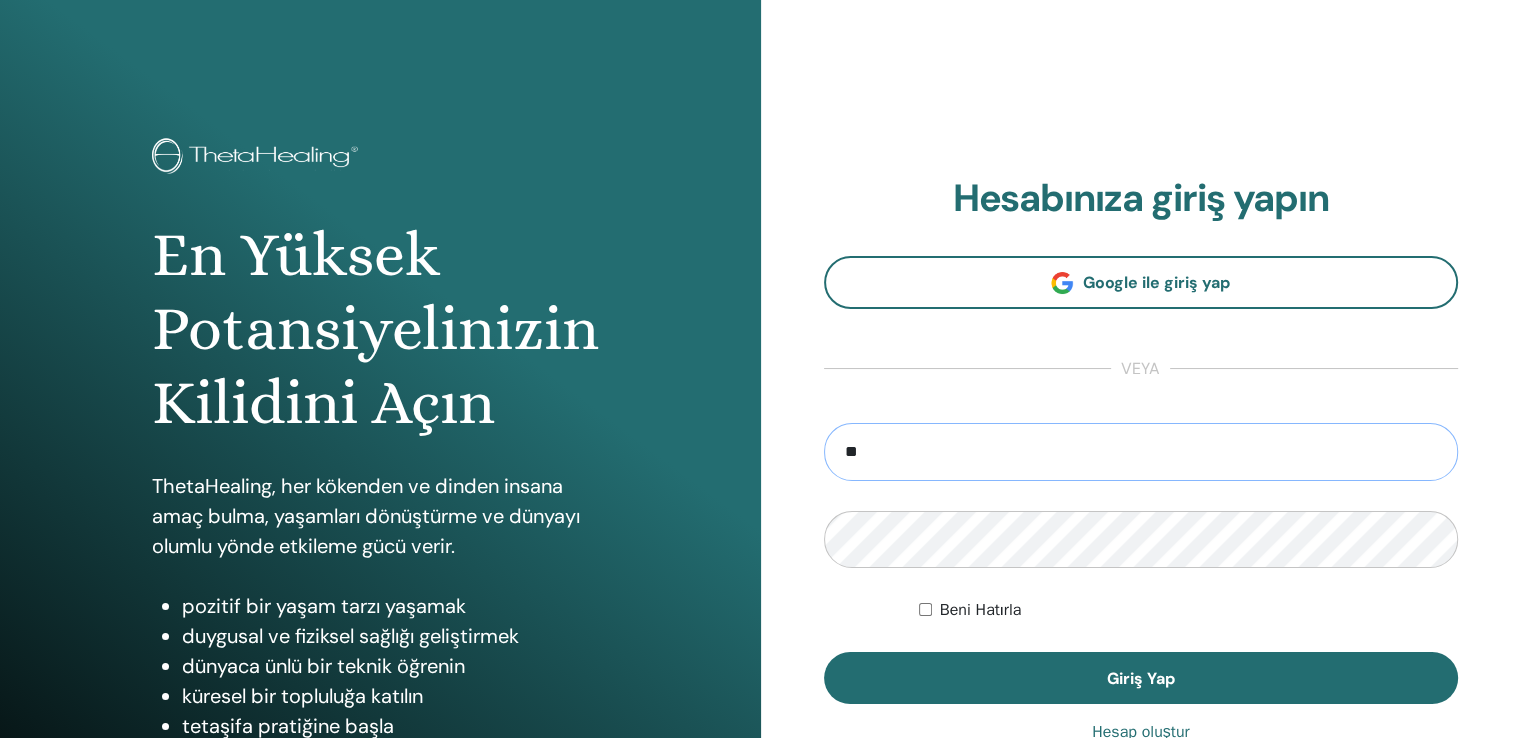 type on "*" 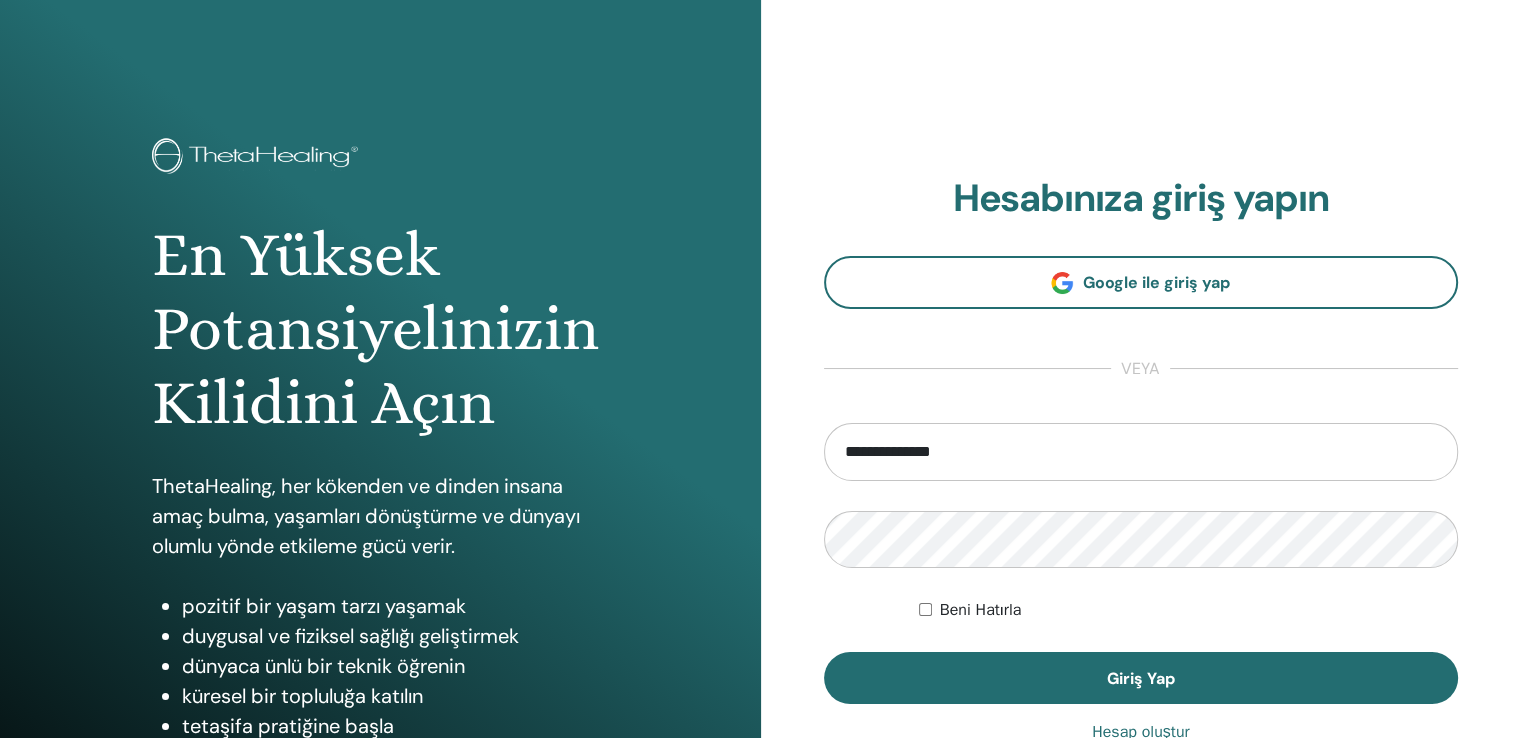 click on "Beni Hatırla" at bounding box center [1188, 610] 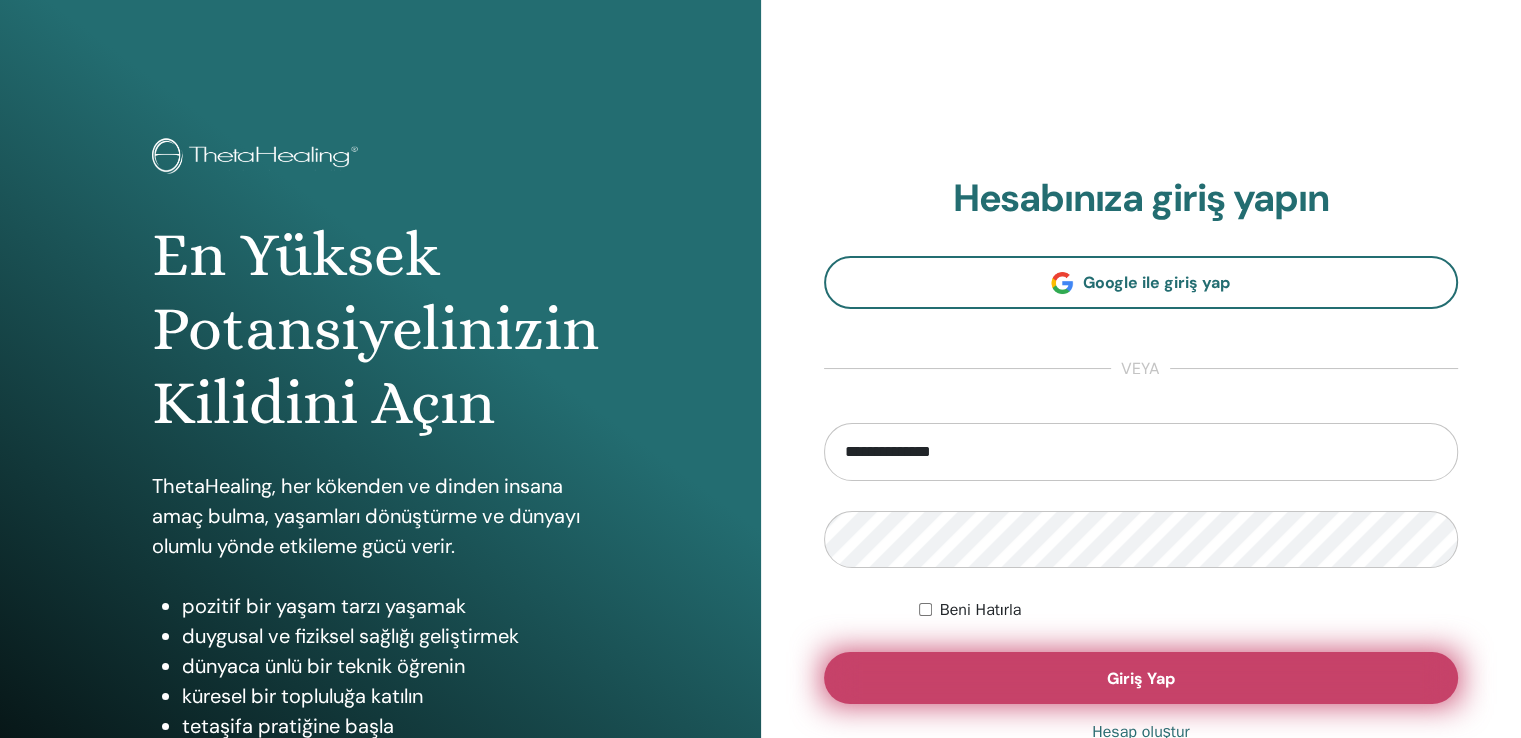click on "Giriş Yap" at bounding box center (1141, 678) 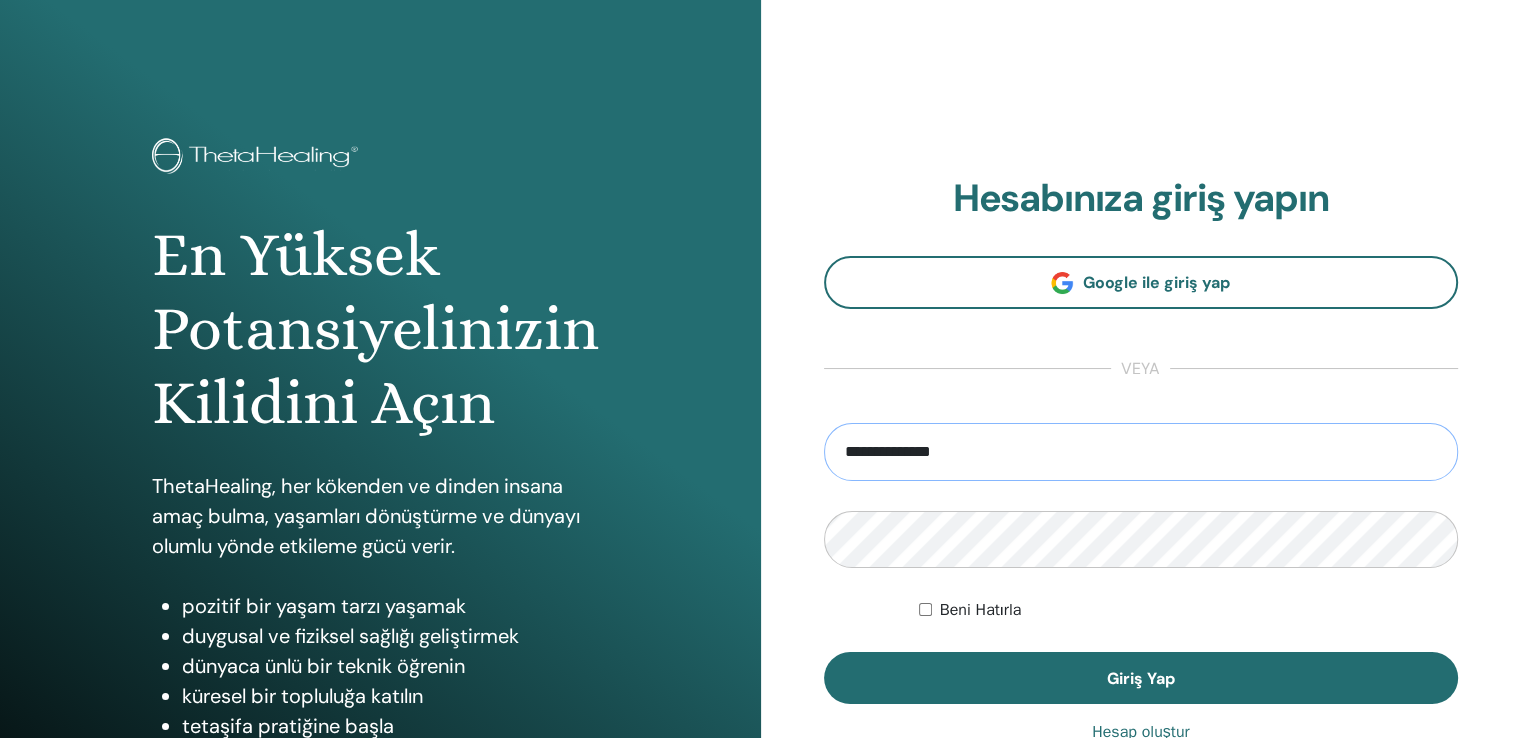 click on "**********" at bounding box center [1141, 452] 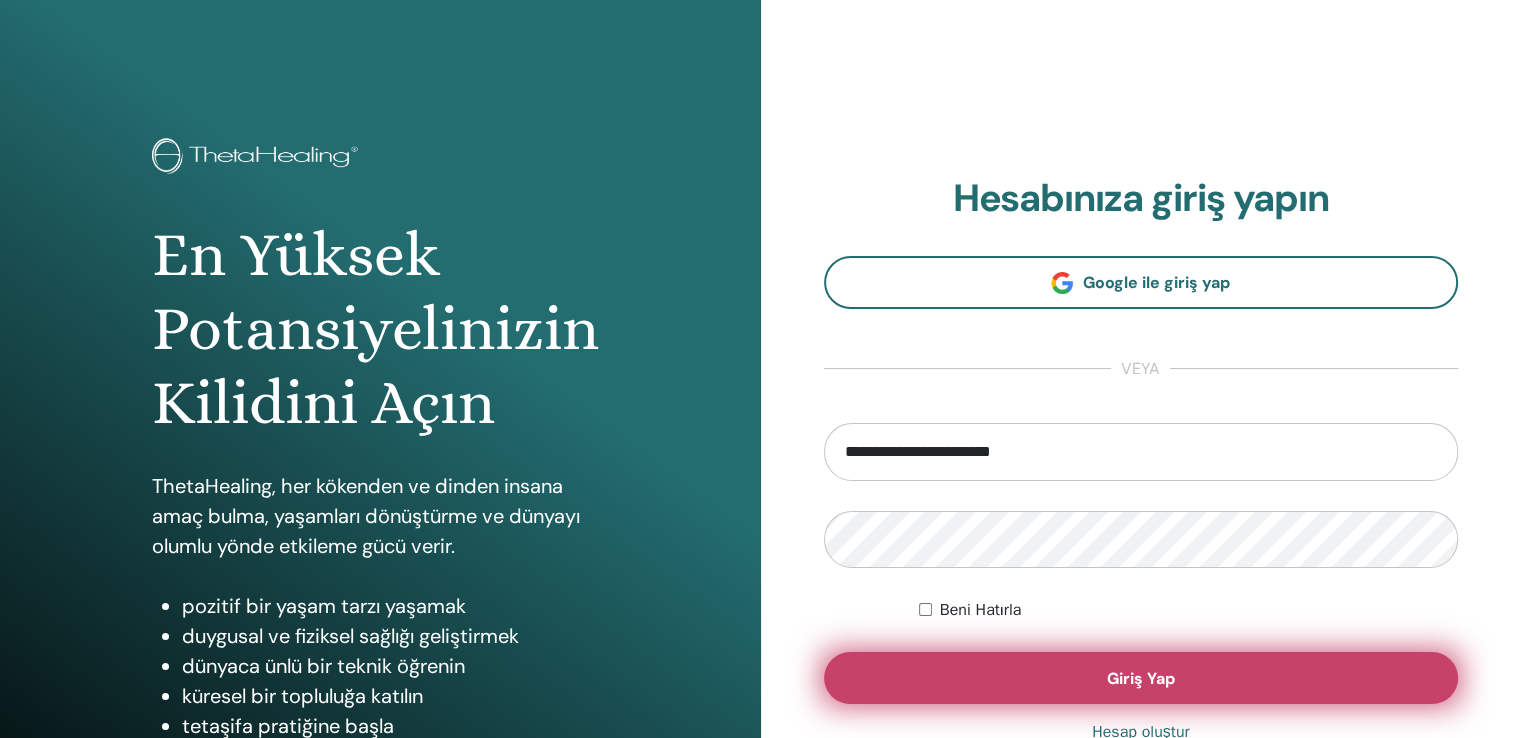 click on "Giriş Yap" at bounding box center (1141, 678) 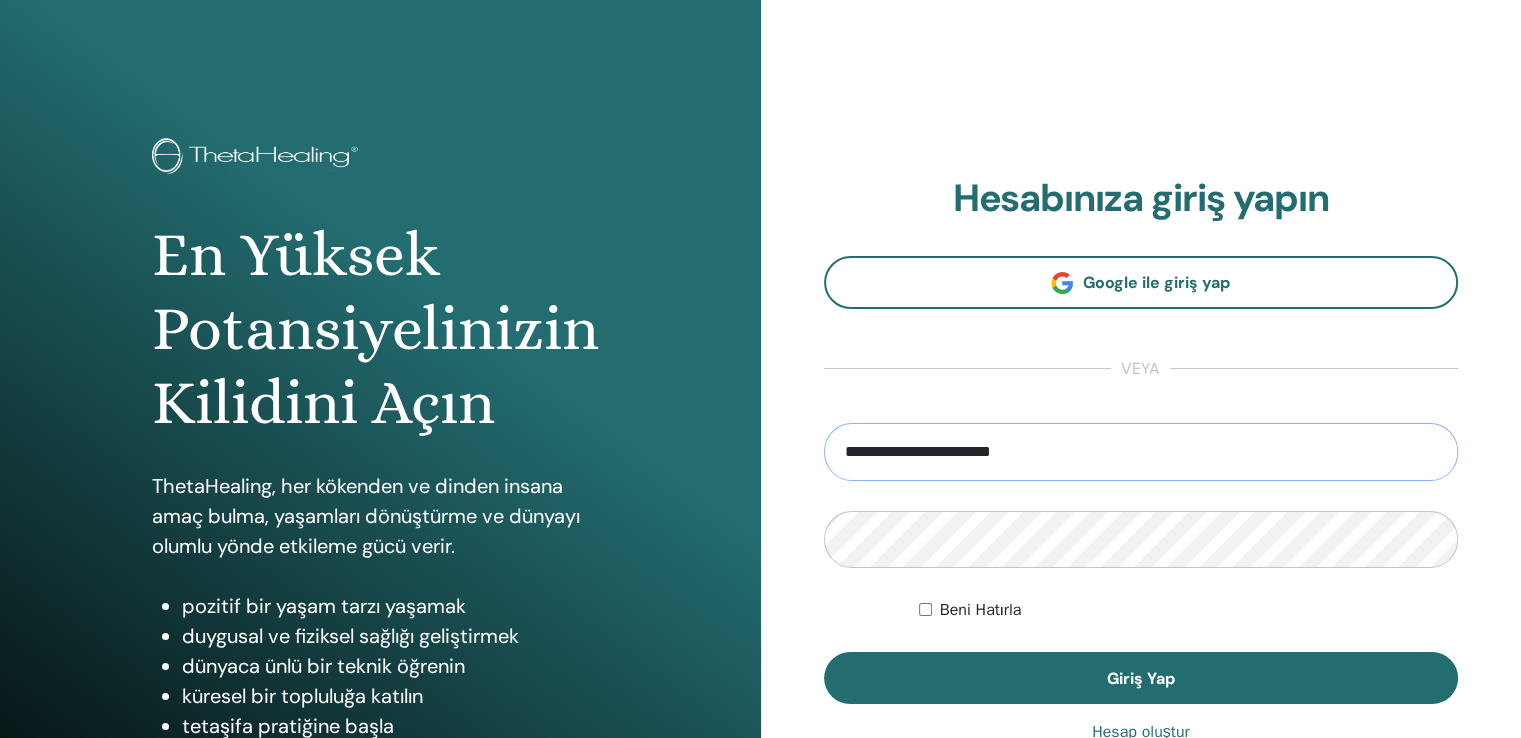 click on "**********" at bounding box center [1141, 452] 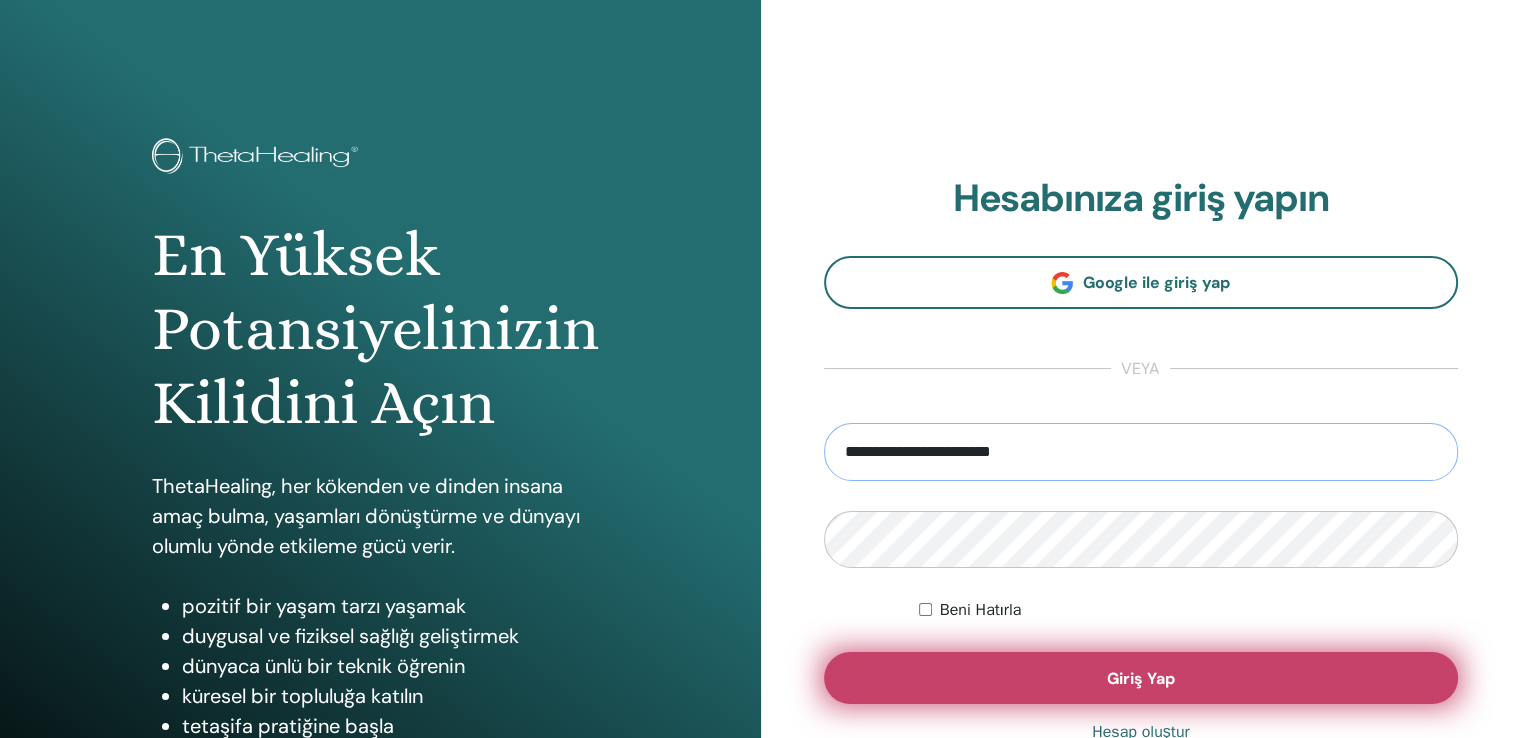 type on "**********" 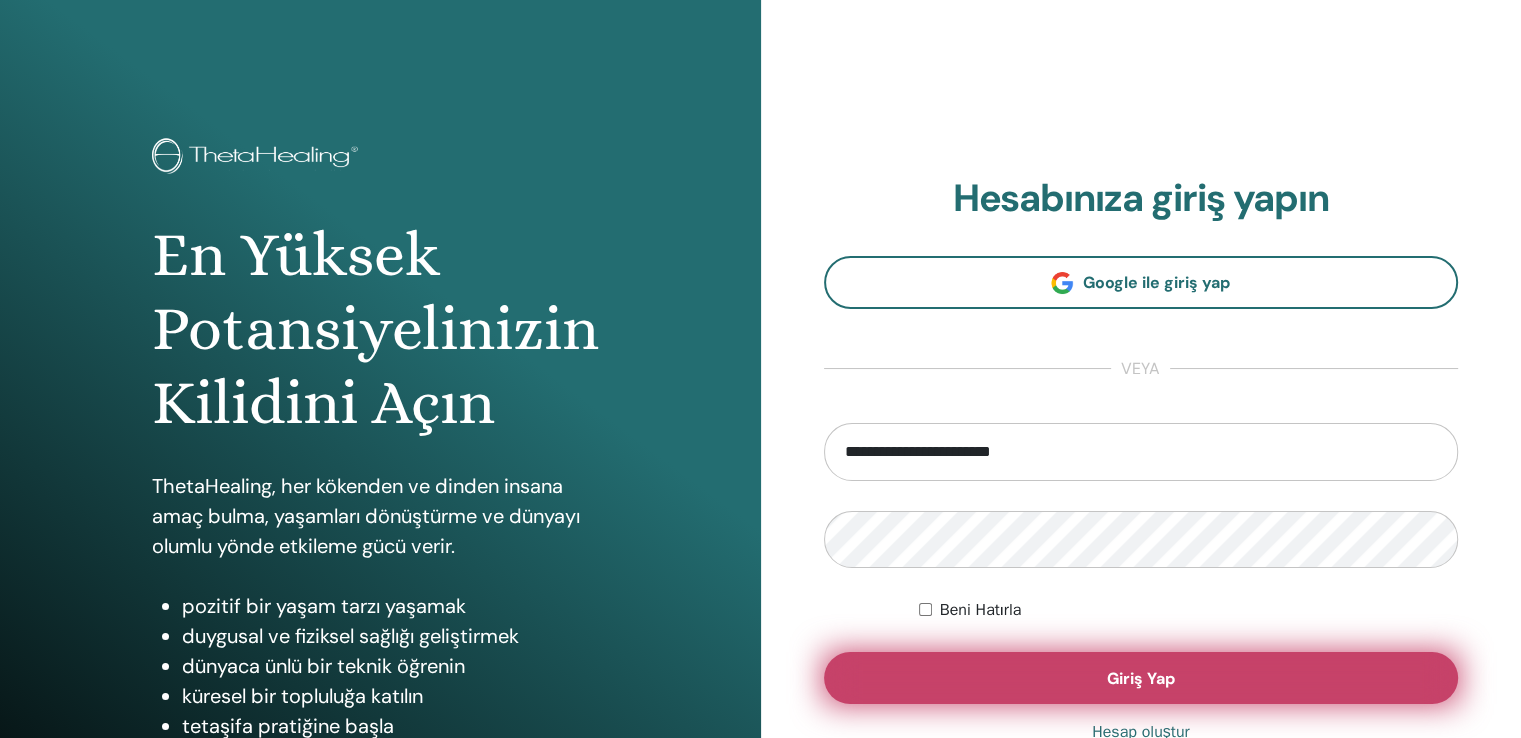 click on "Giriş Yap" at bounding box center [1141, 678] 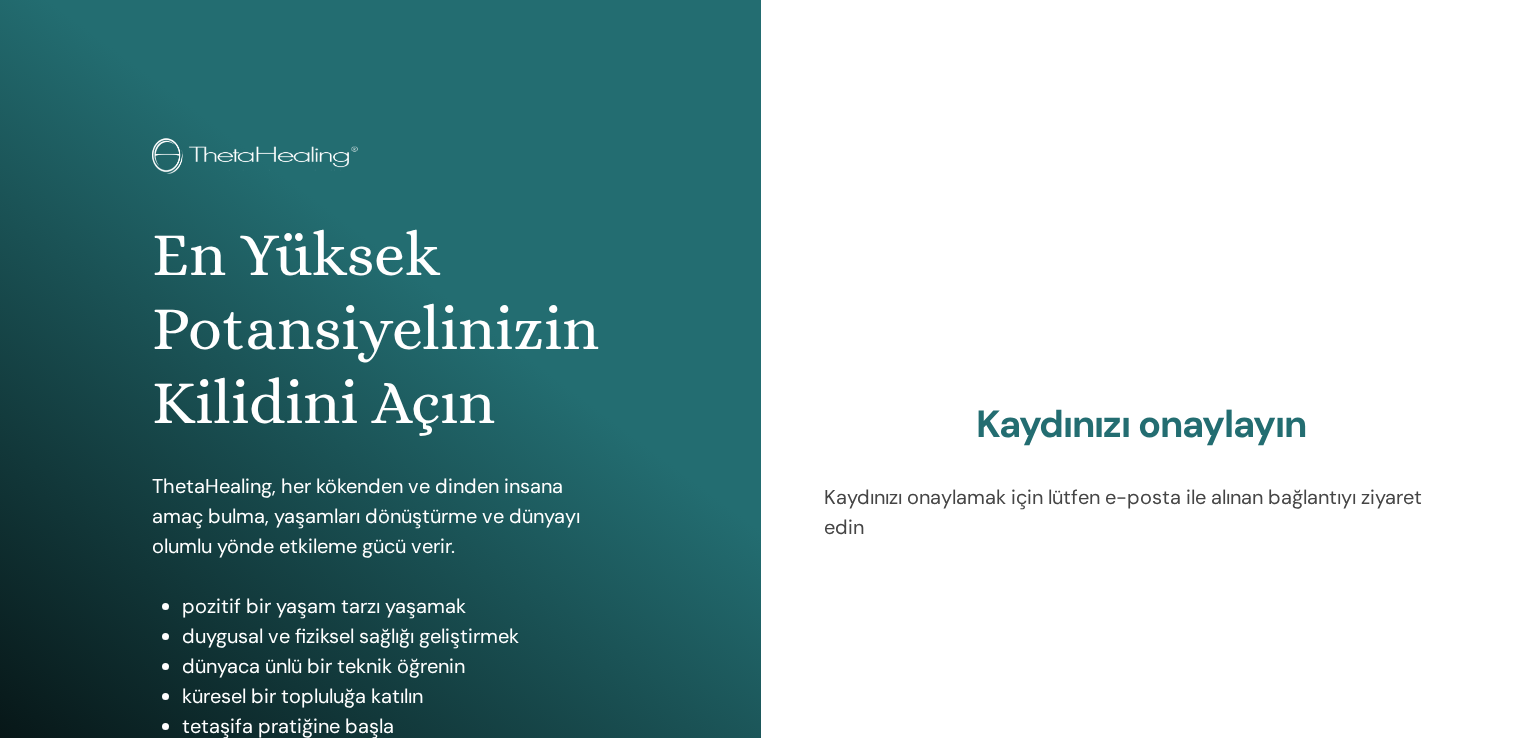 scroll, scrollTop: 0, scrollLeft: 0, axis: both 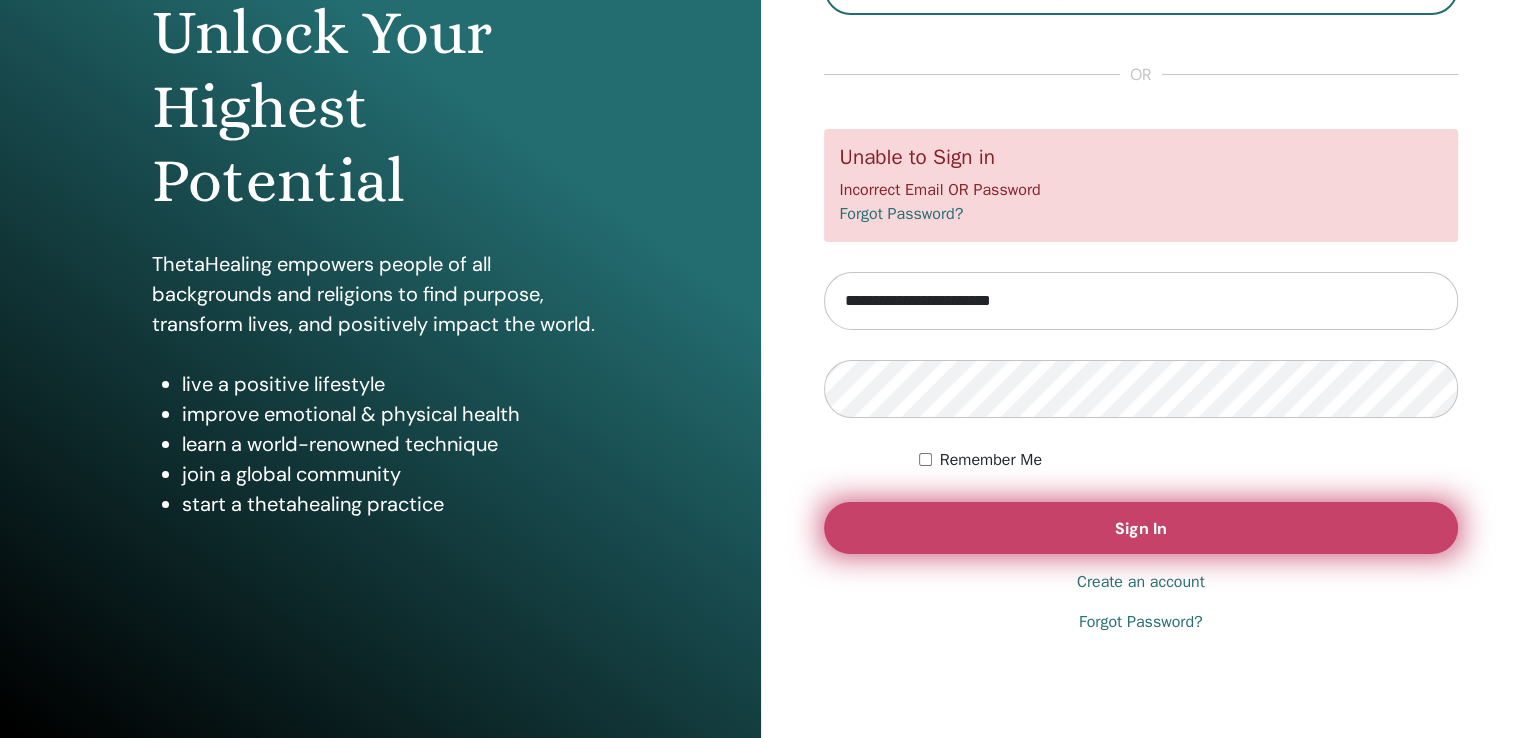click on "Sign In" at bounding box center [1141, 528] 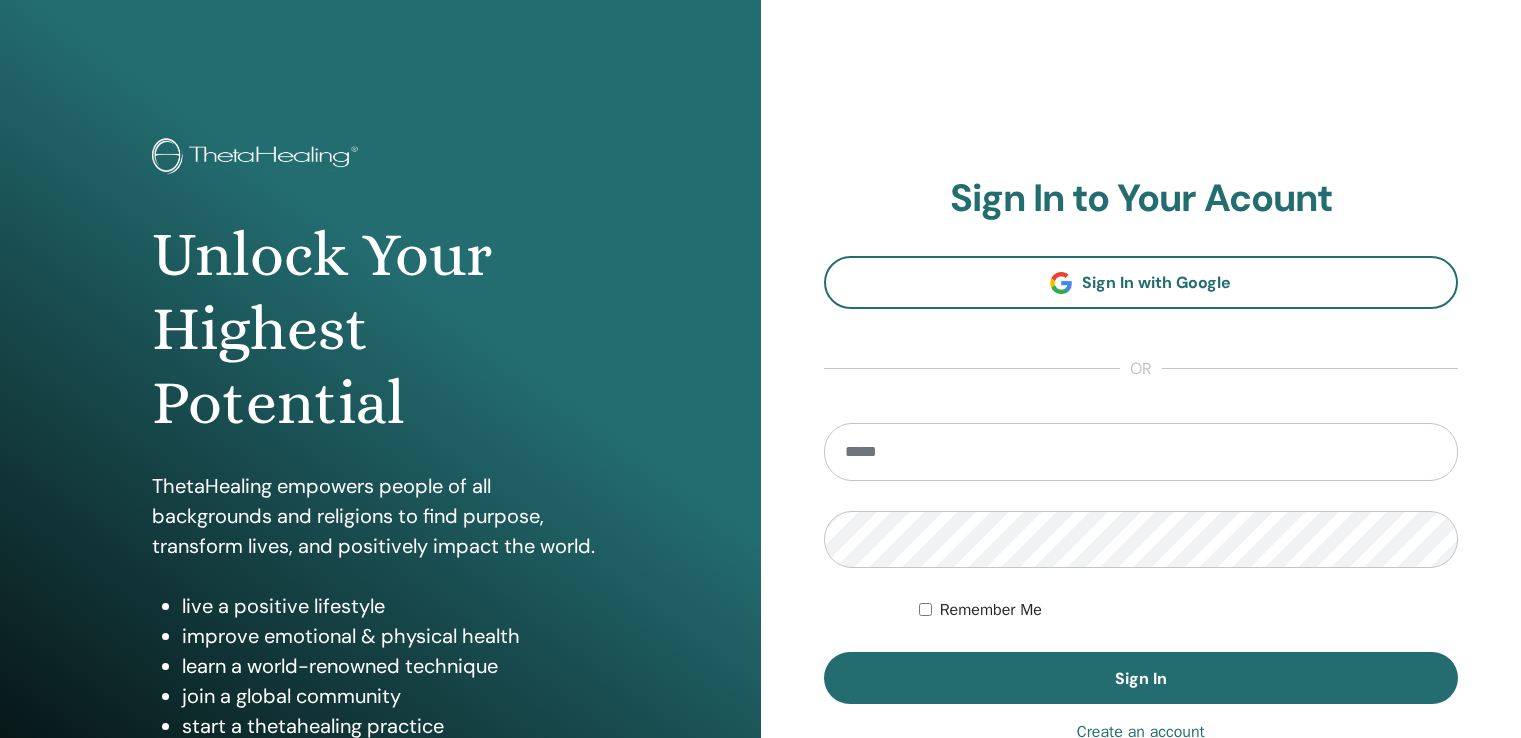 scroll, scrollTop: 0, scrollLeft: 0, axis: both 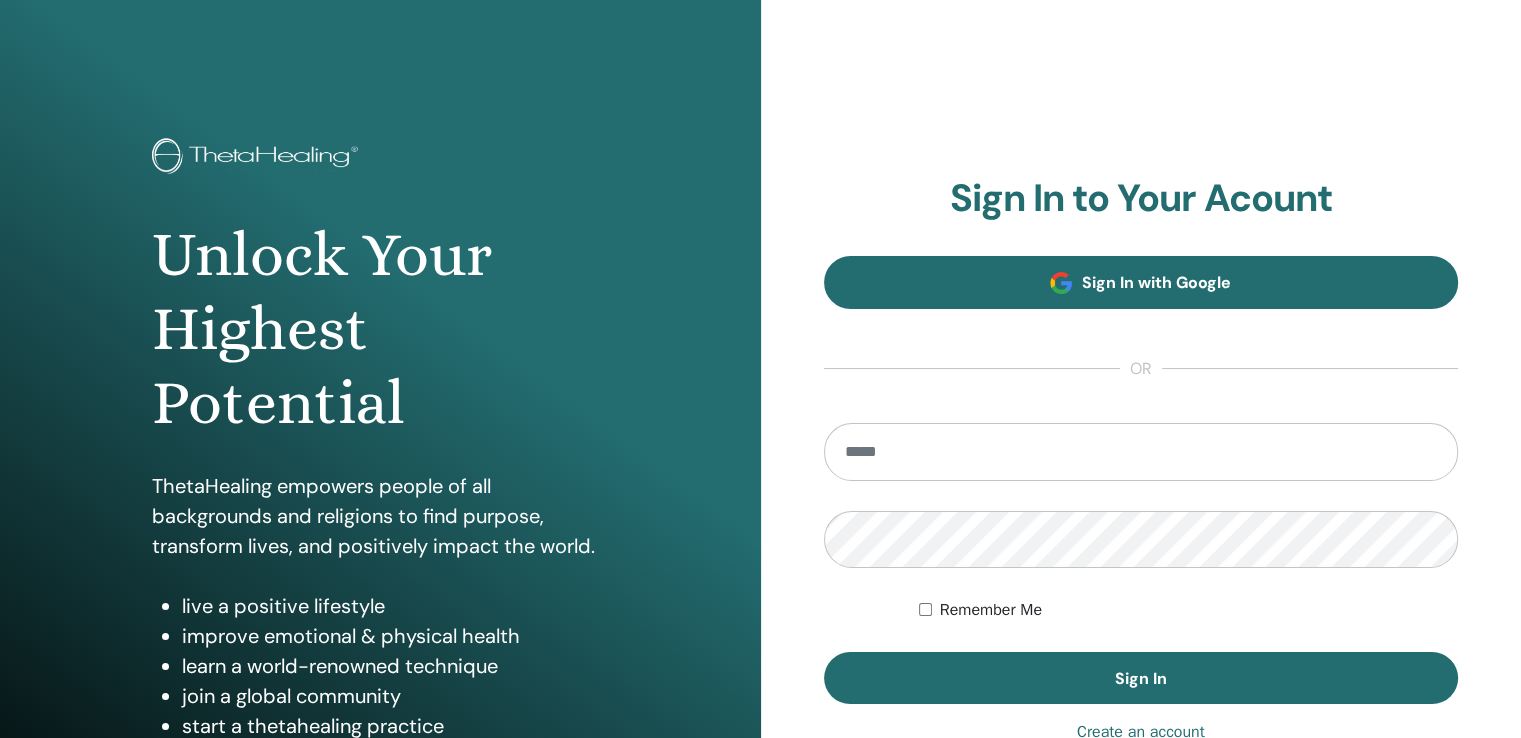 type on "**********" 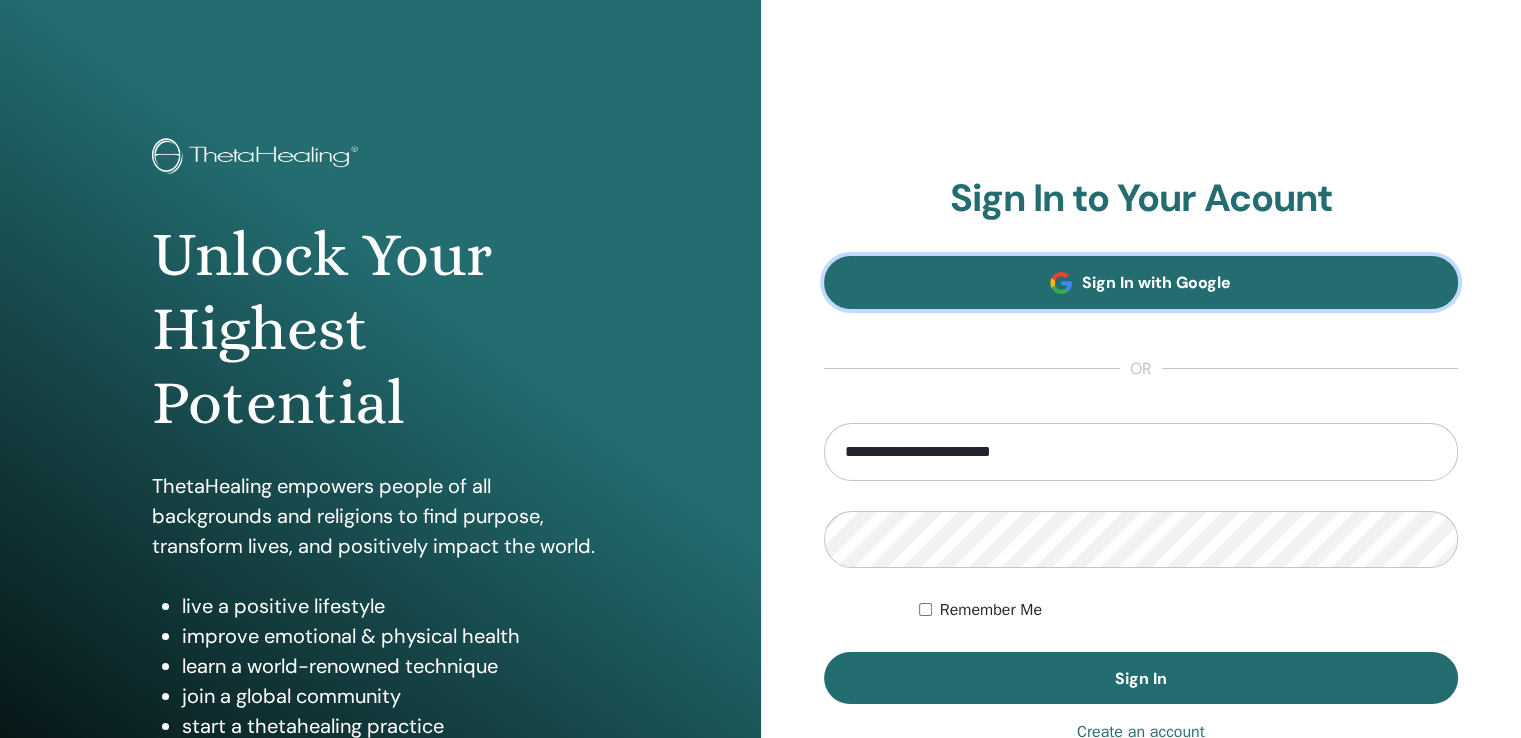 click on "Sign In with Google" at bounding box center (1156, 282) 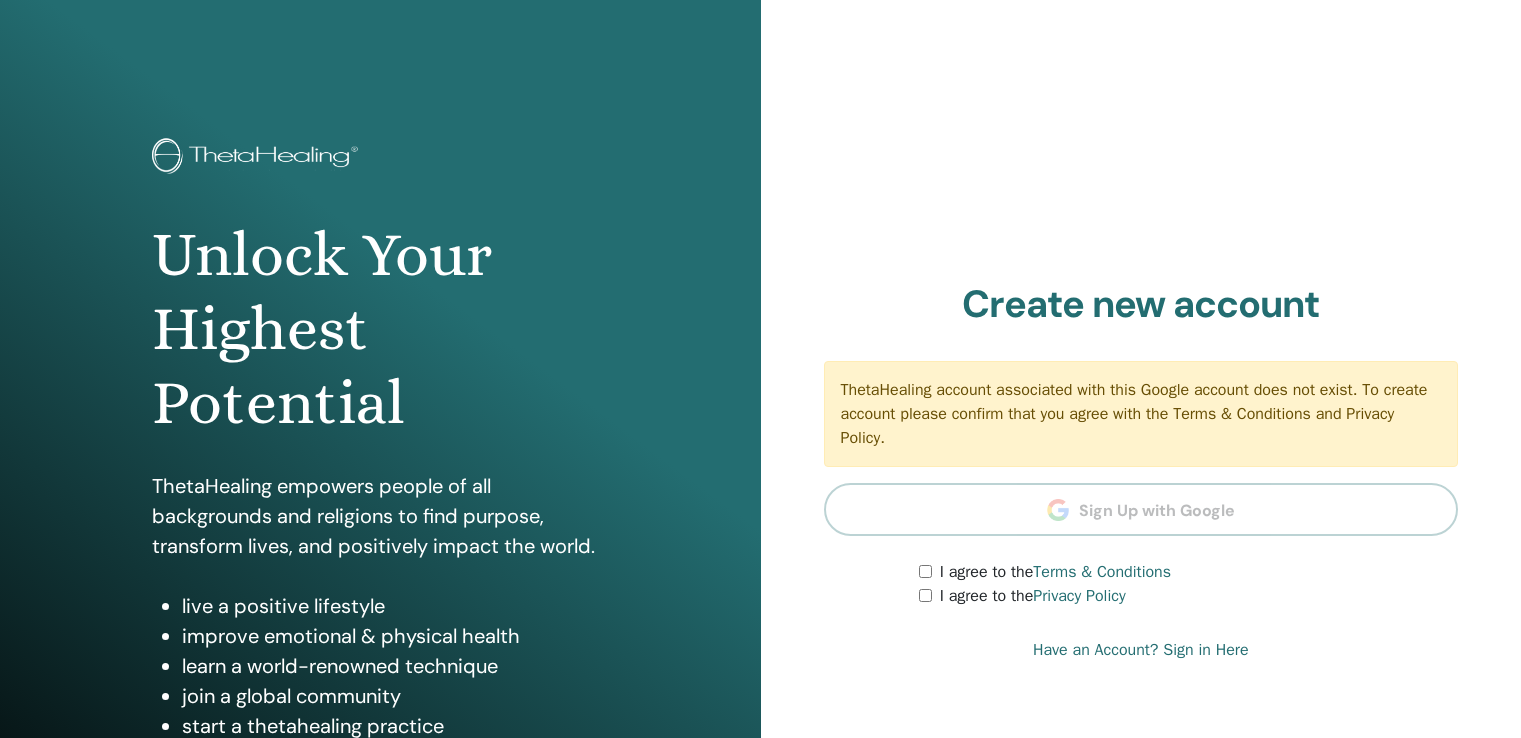scroll, scrollTop: 0, scrollLeft: 0, axis: both 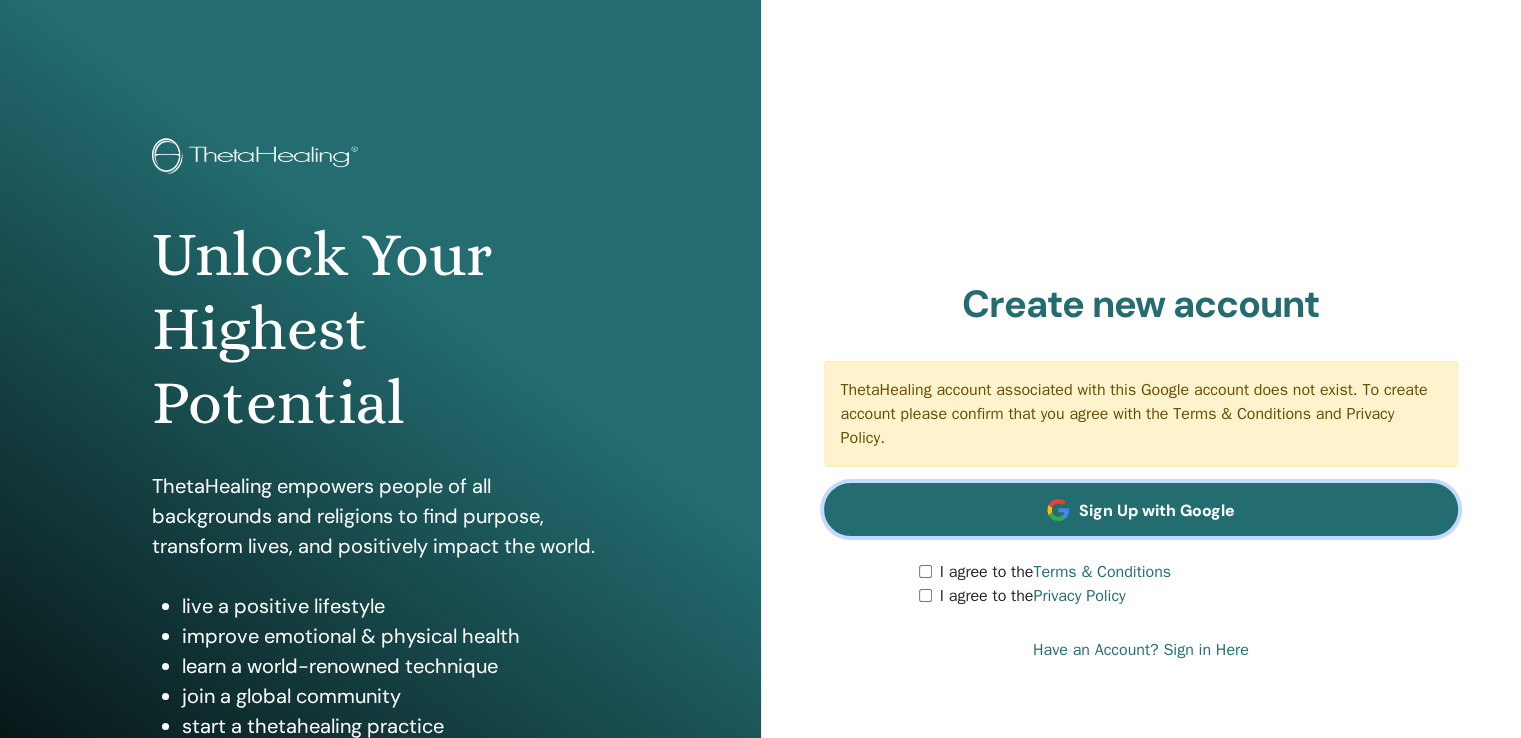 click on "Sign Up with Google" at bounding box center [1141, 509] 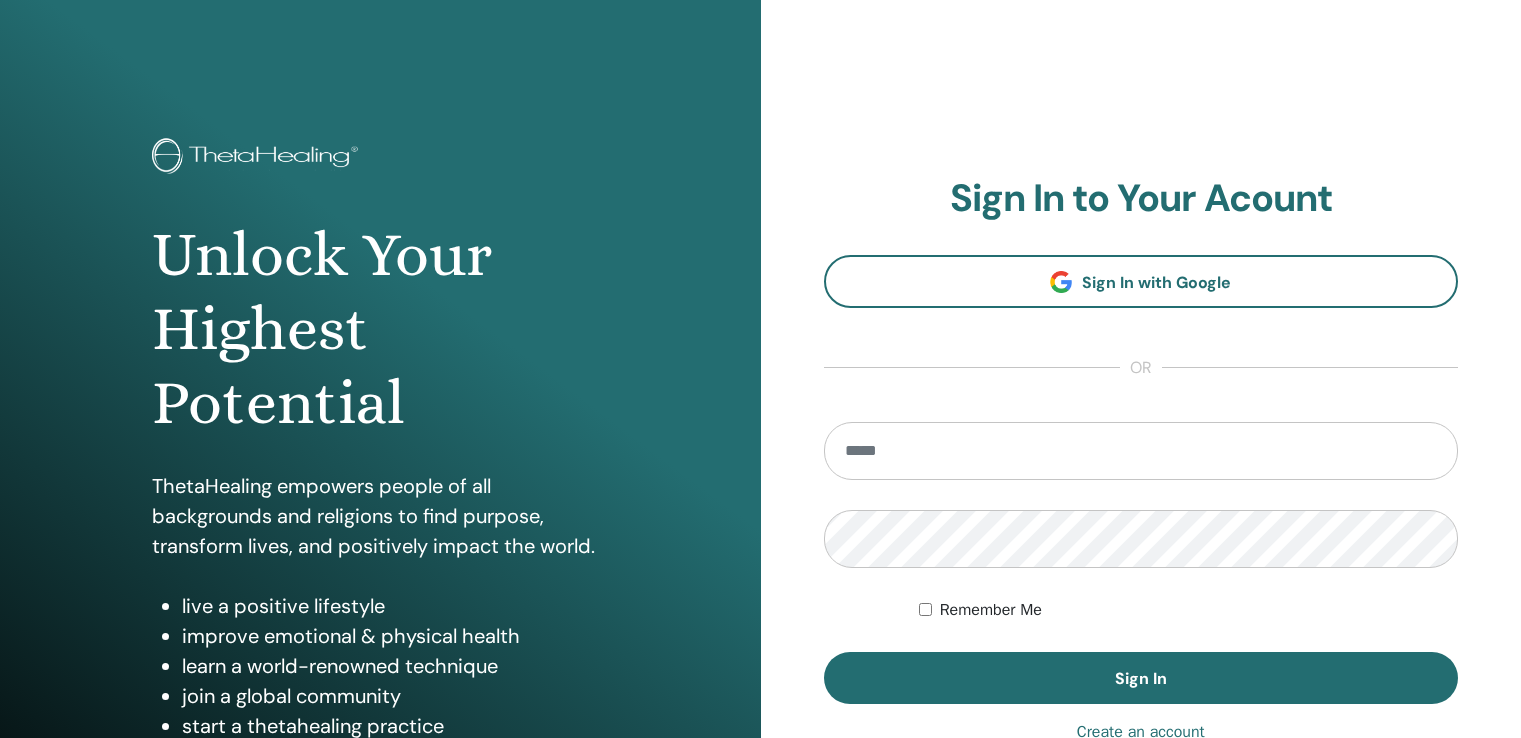 scroll, scrollTop: 0, scrollLeft: 0, axis: both 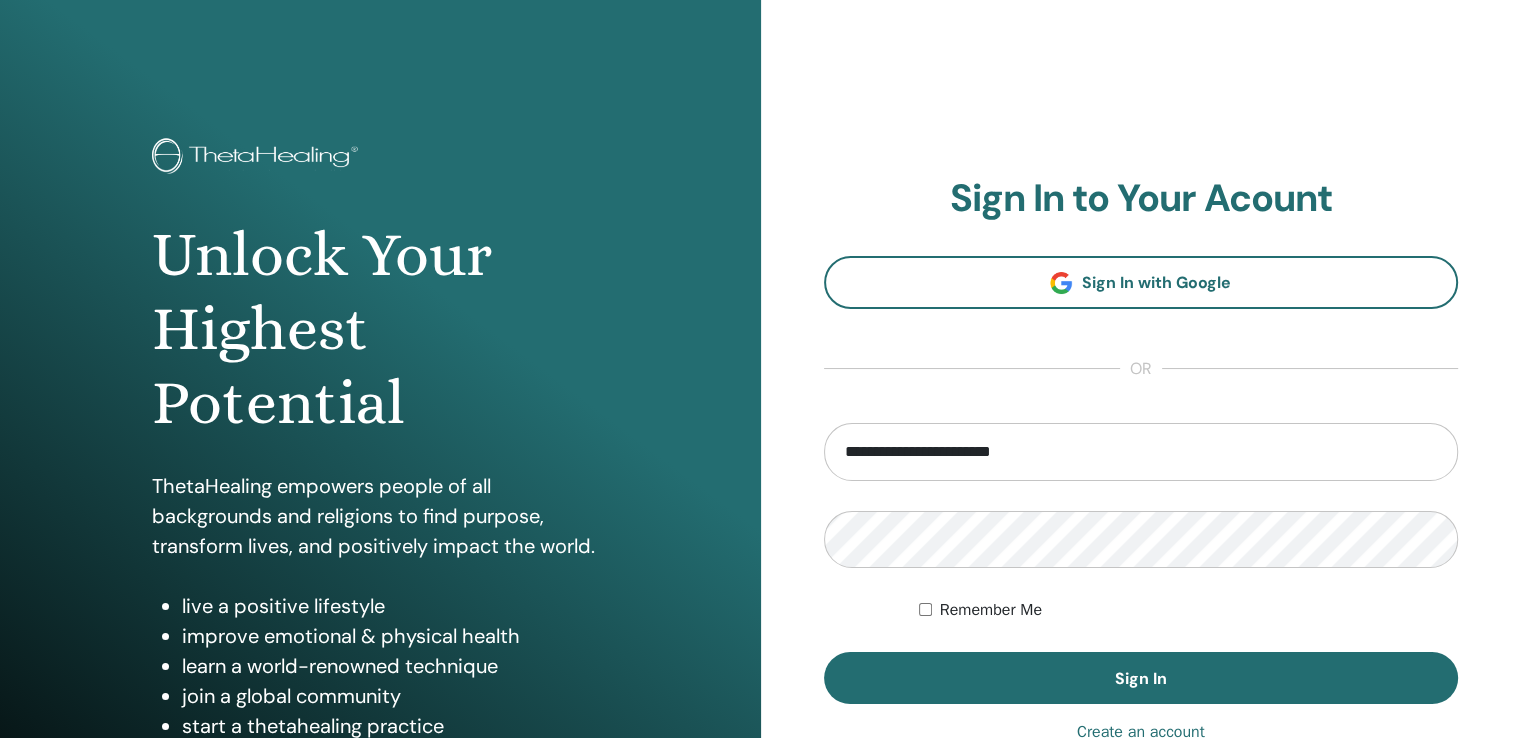 drag, startPoint x: 1014, startPoint y: 460, endPoint x: 664, endPoint y: 458, distance: 350.0057 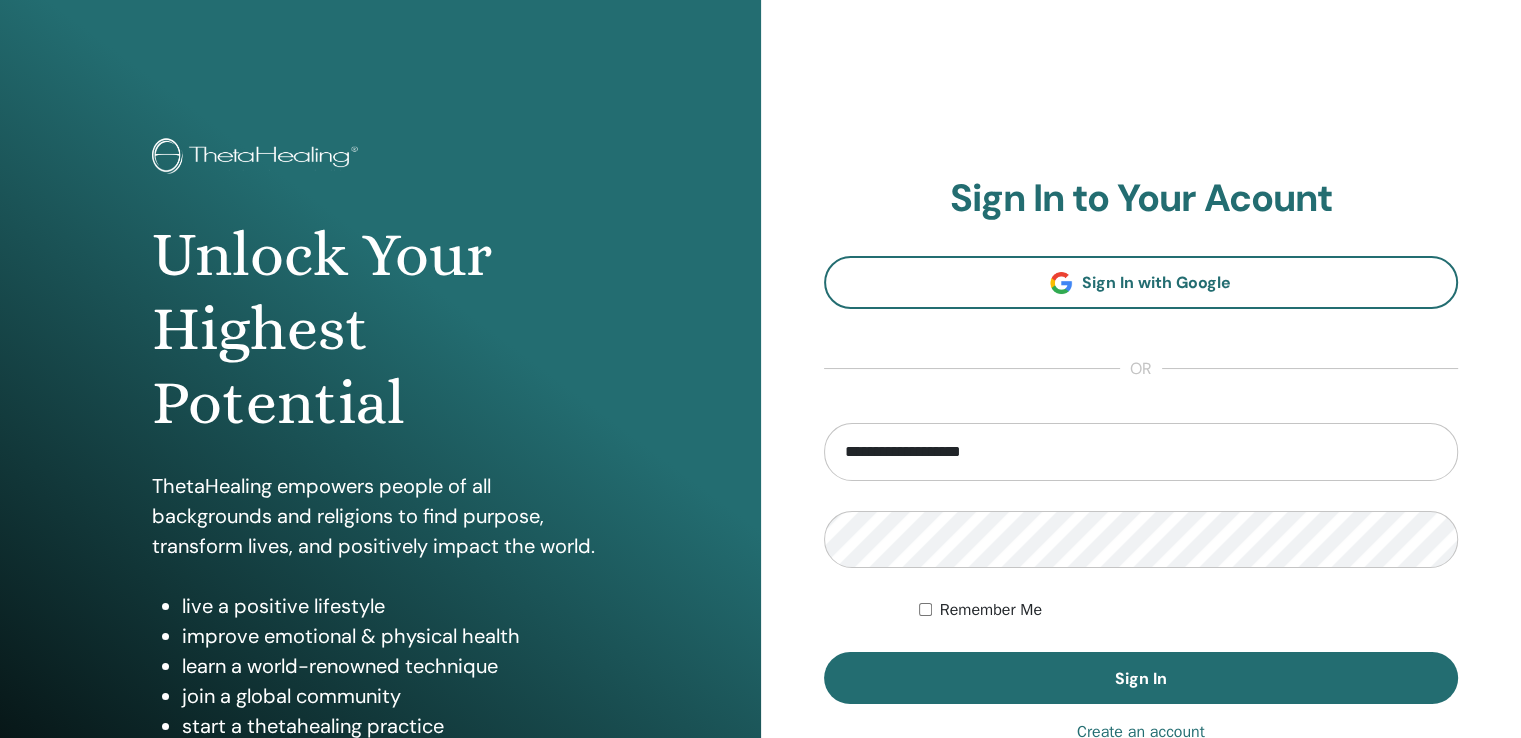 type on "**********" 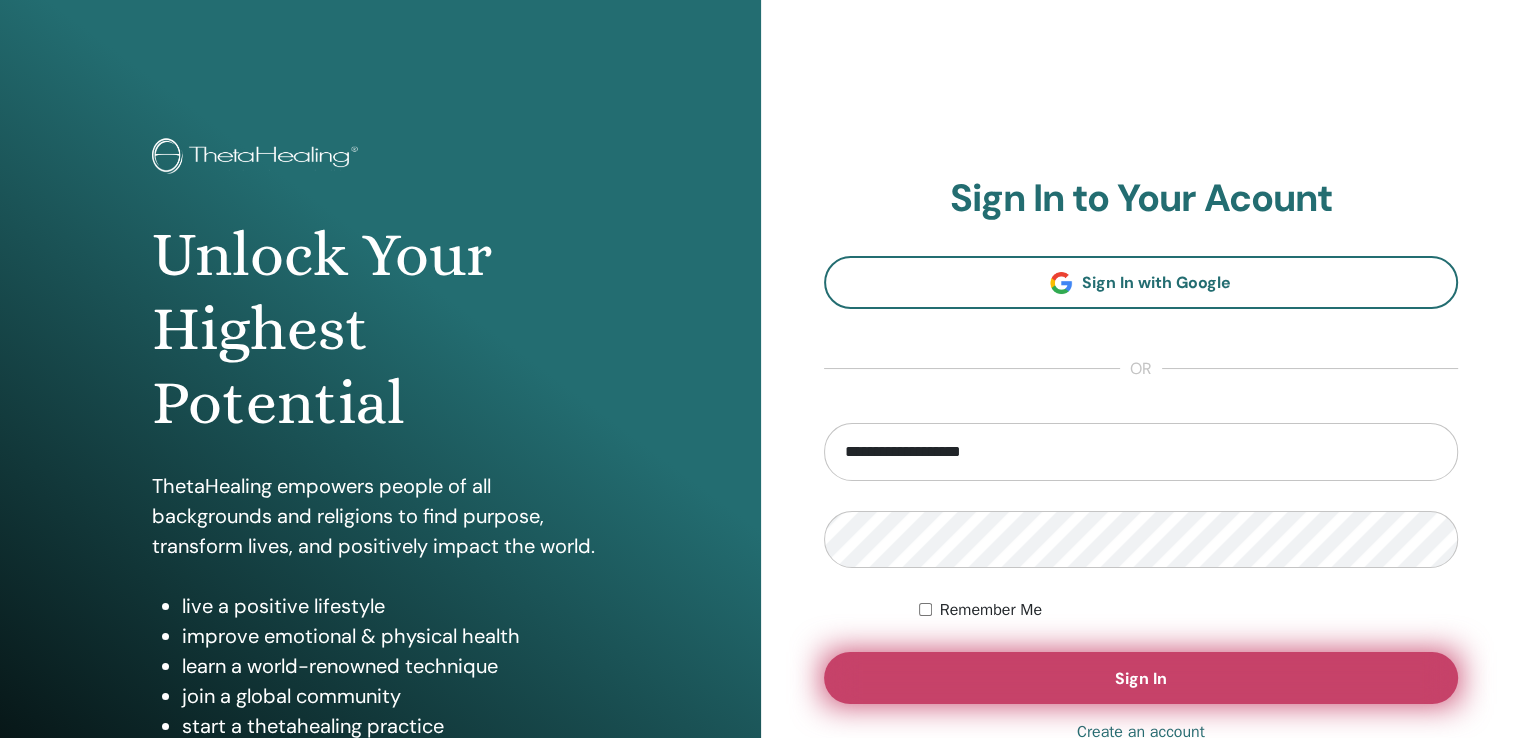 click on "Sign In" at bounding box center [1141, 678] 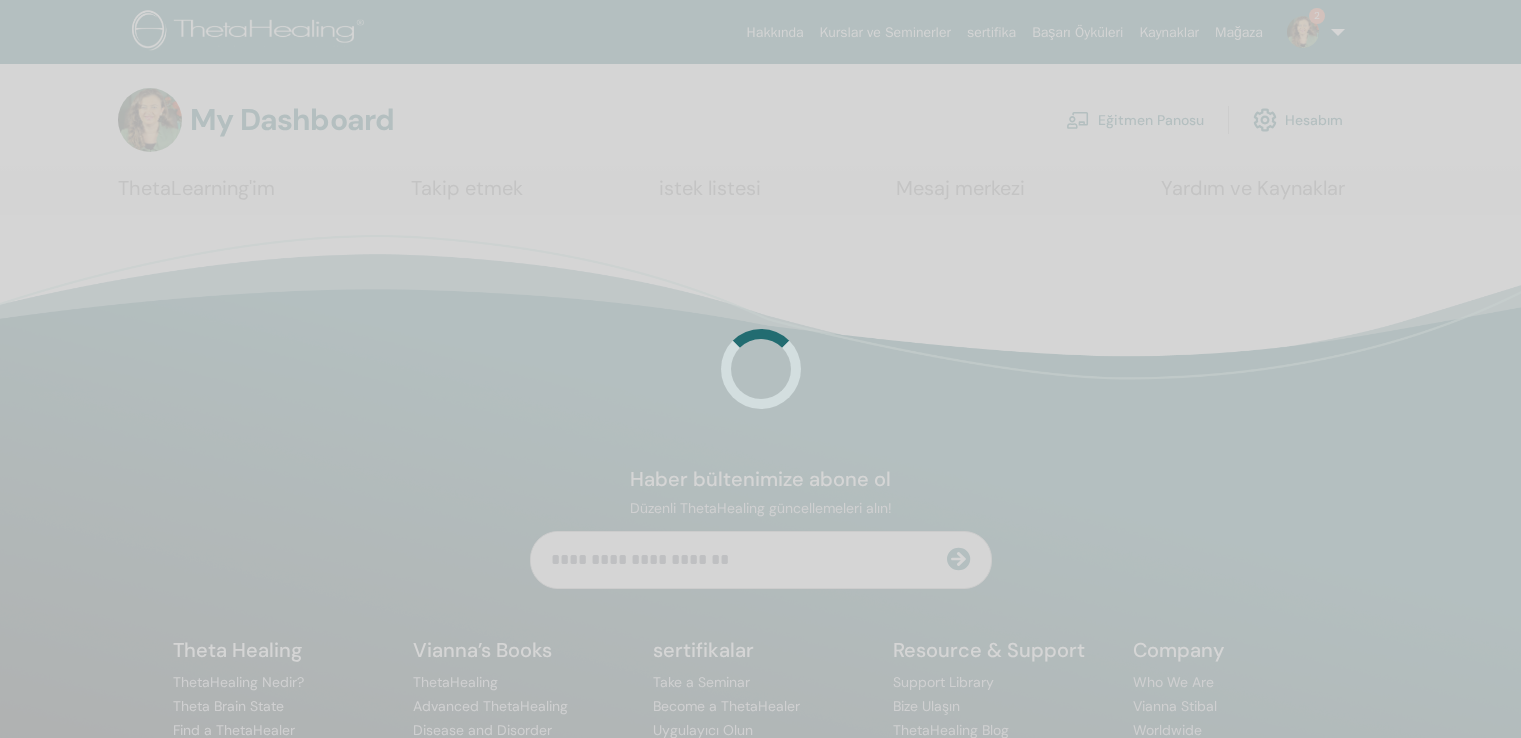 scroll, scrollTop: 0, scrollLeft: 0, axis: both 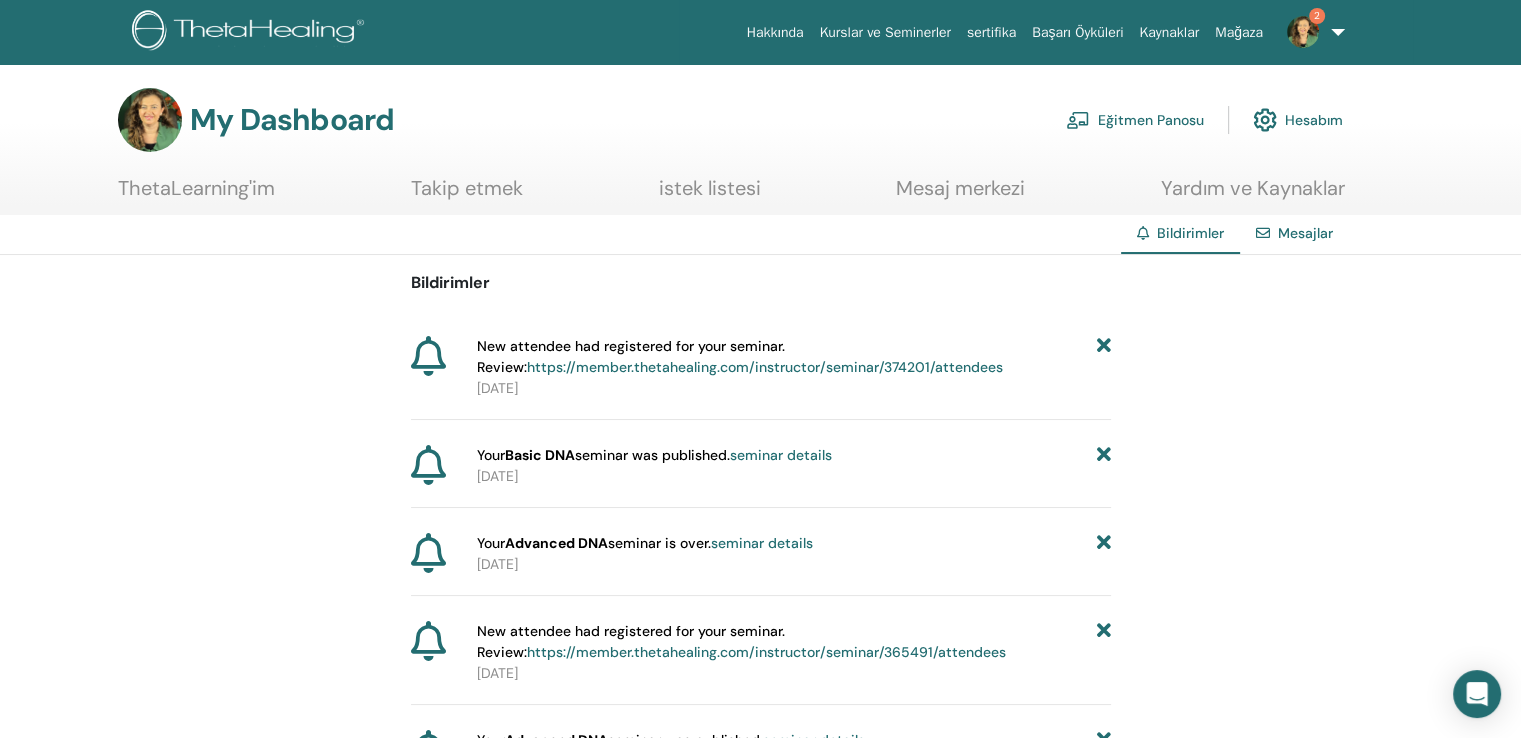 click on "Eğitmen Panosu" at bounding box center [1135, 120] 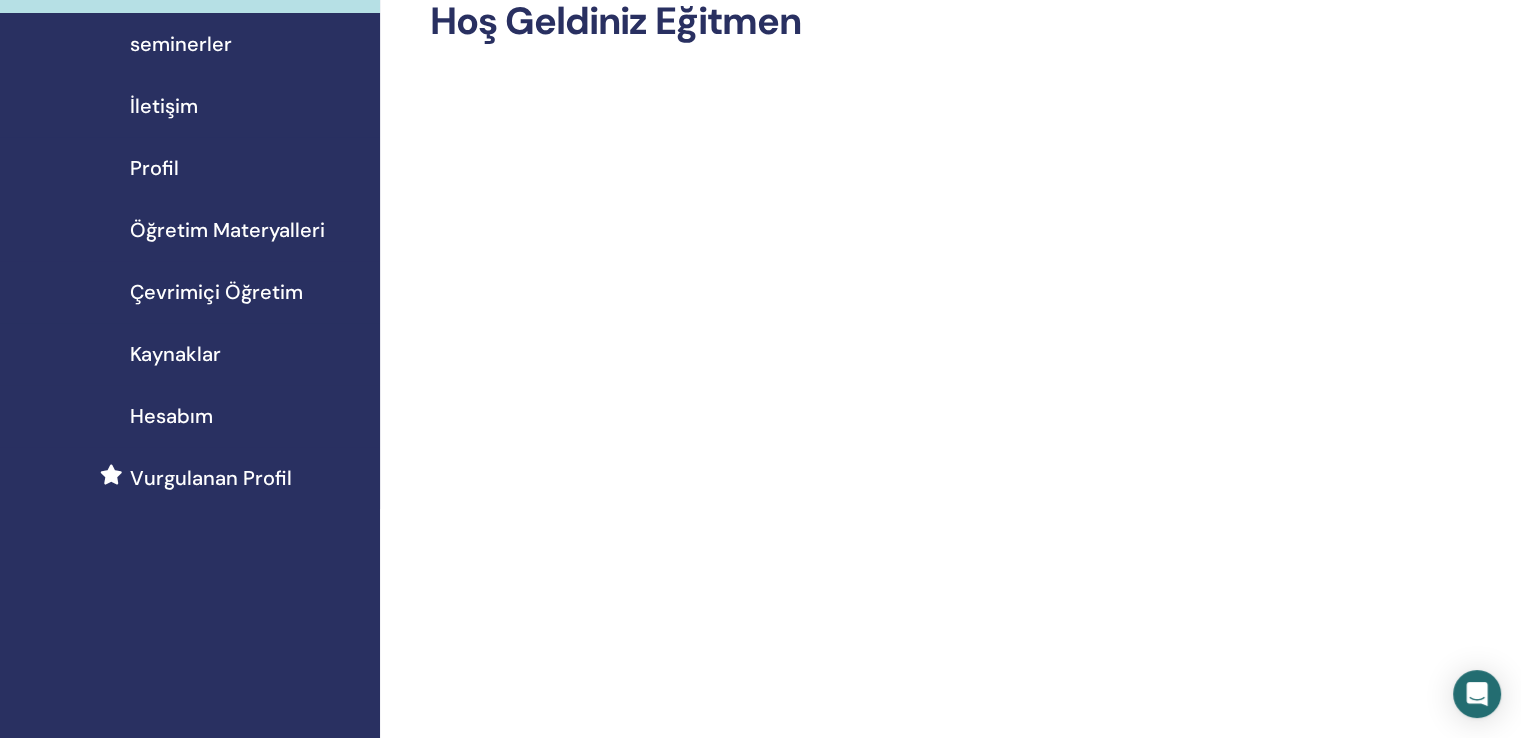 scroll, scrollTop: 100, scrollLeft: 0, axis: vertical 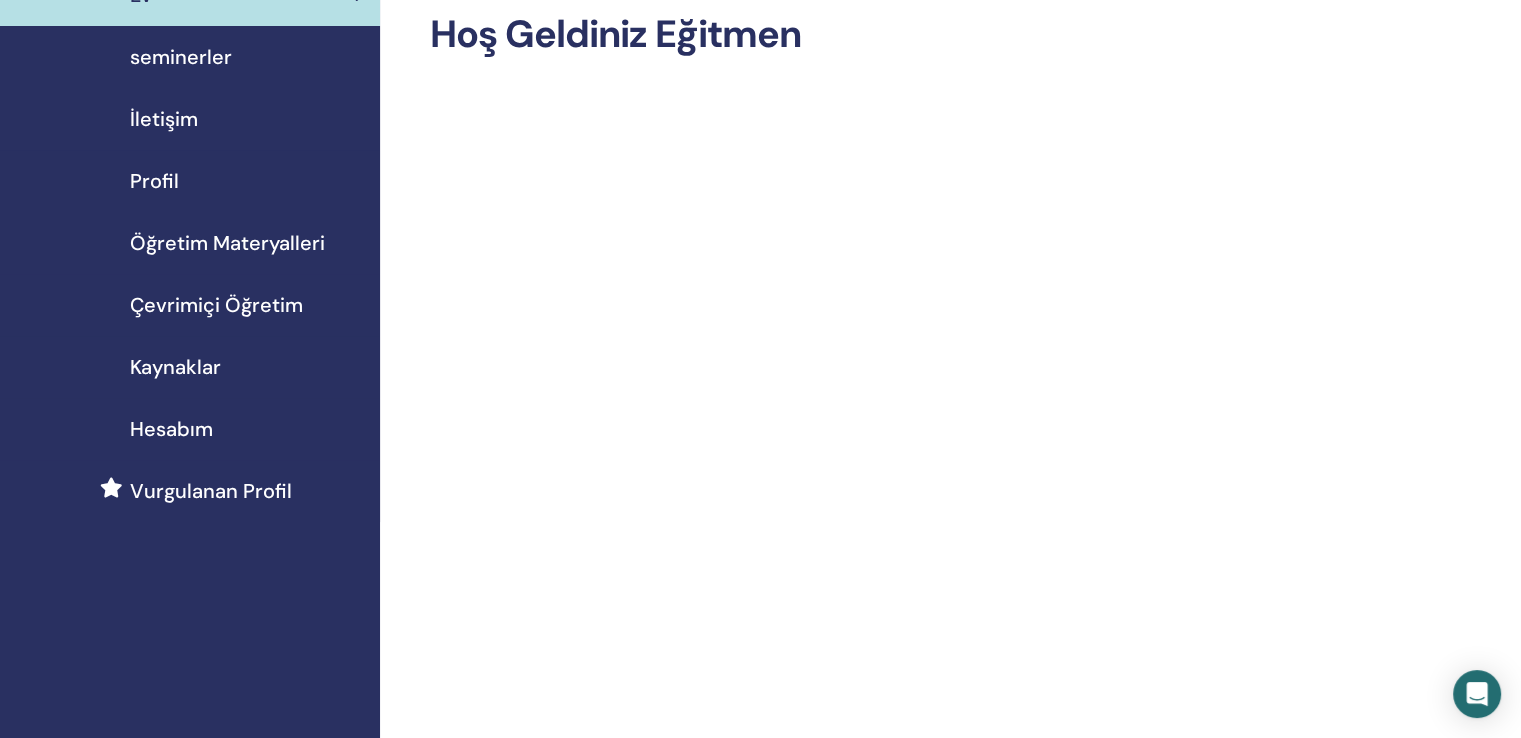 click on "seminerler" at bounding box center (181, 57) 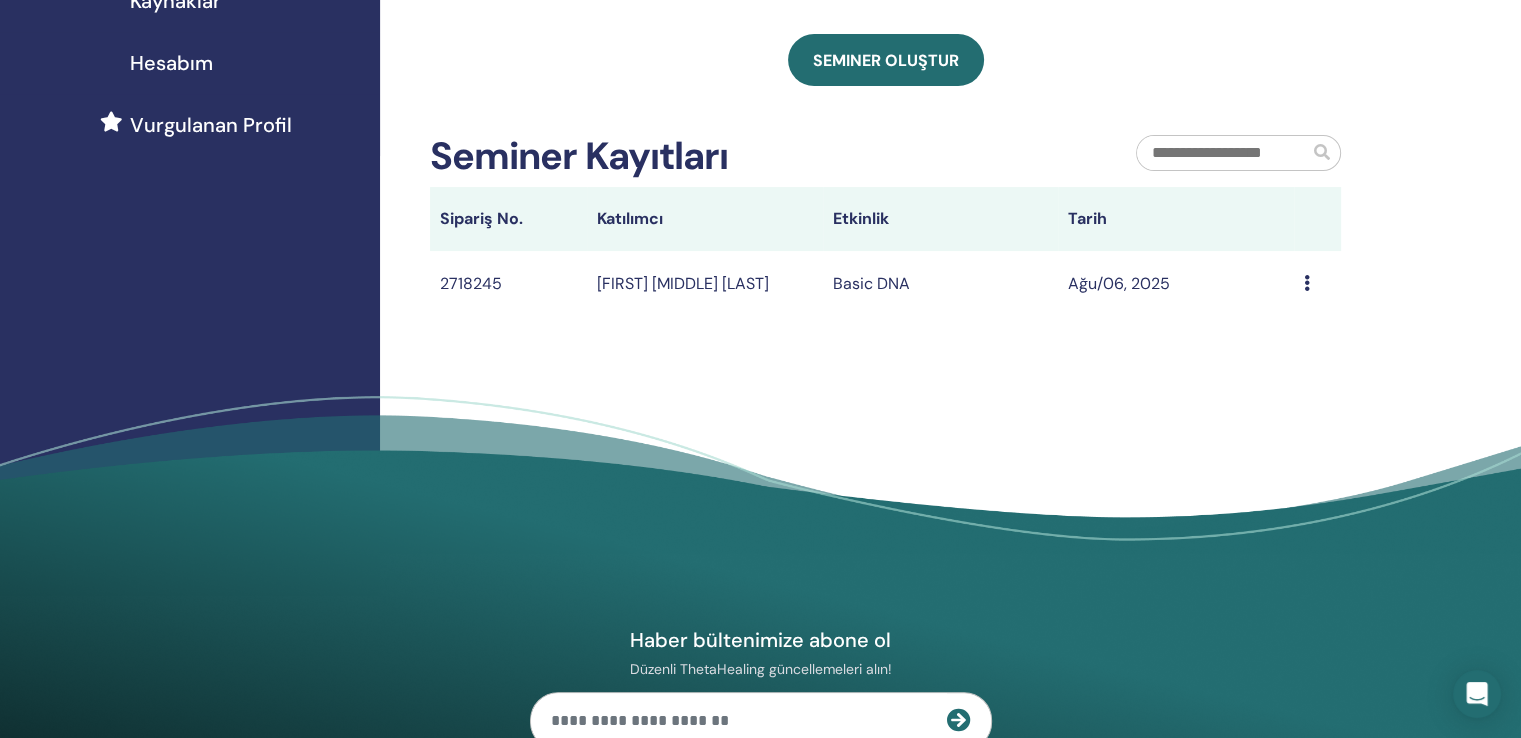 scroll, scrollTop: 500, scrollLeft: 0, axis: vertical 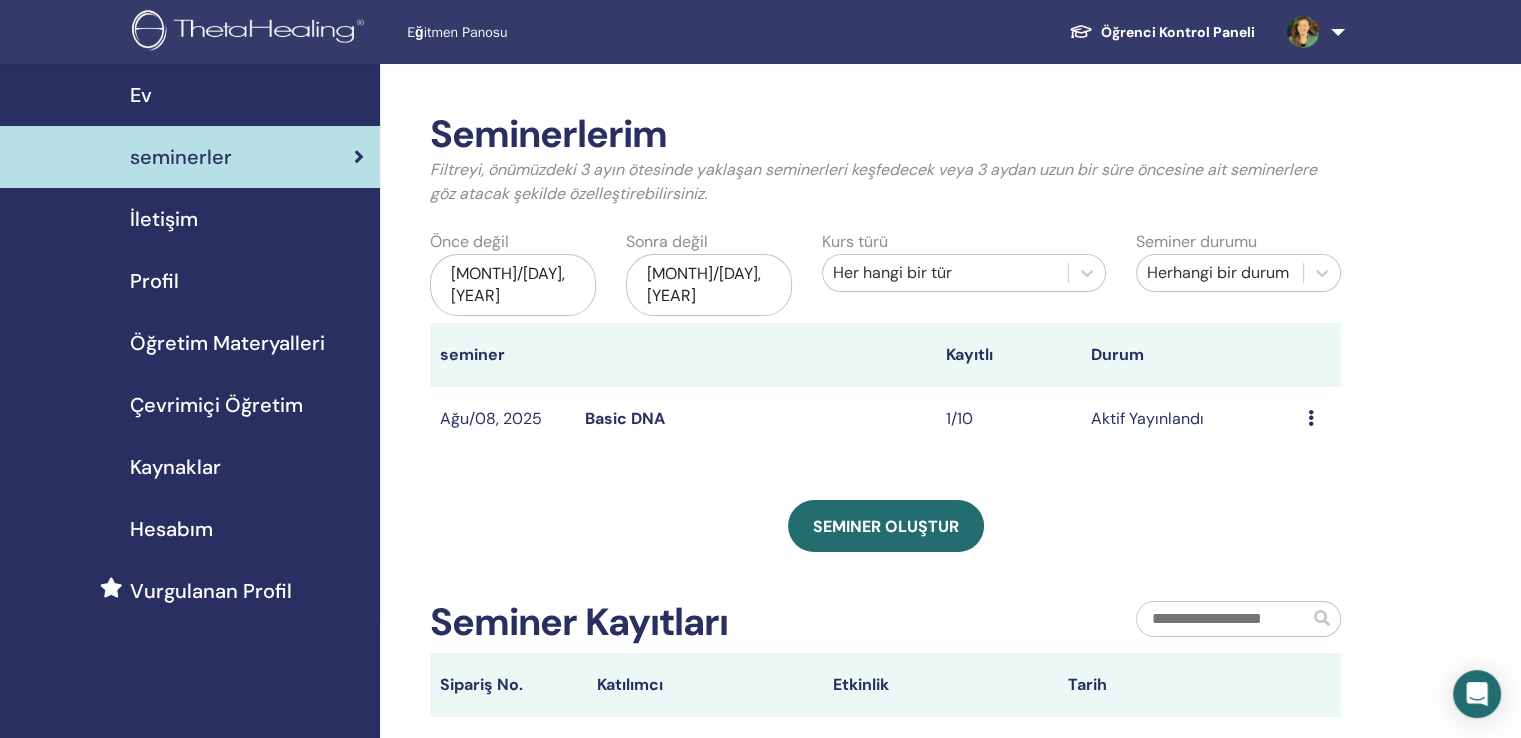 click at bounding box center [1312, 32] 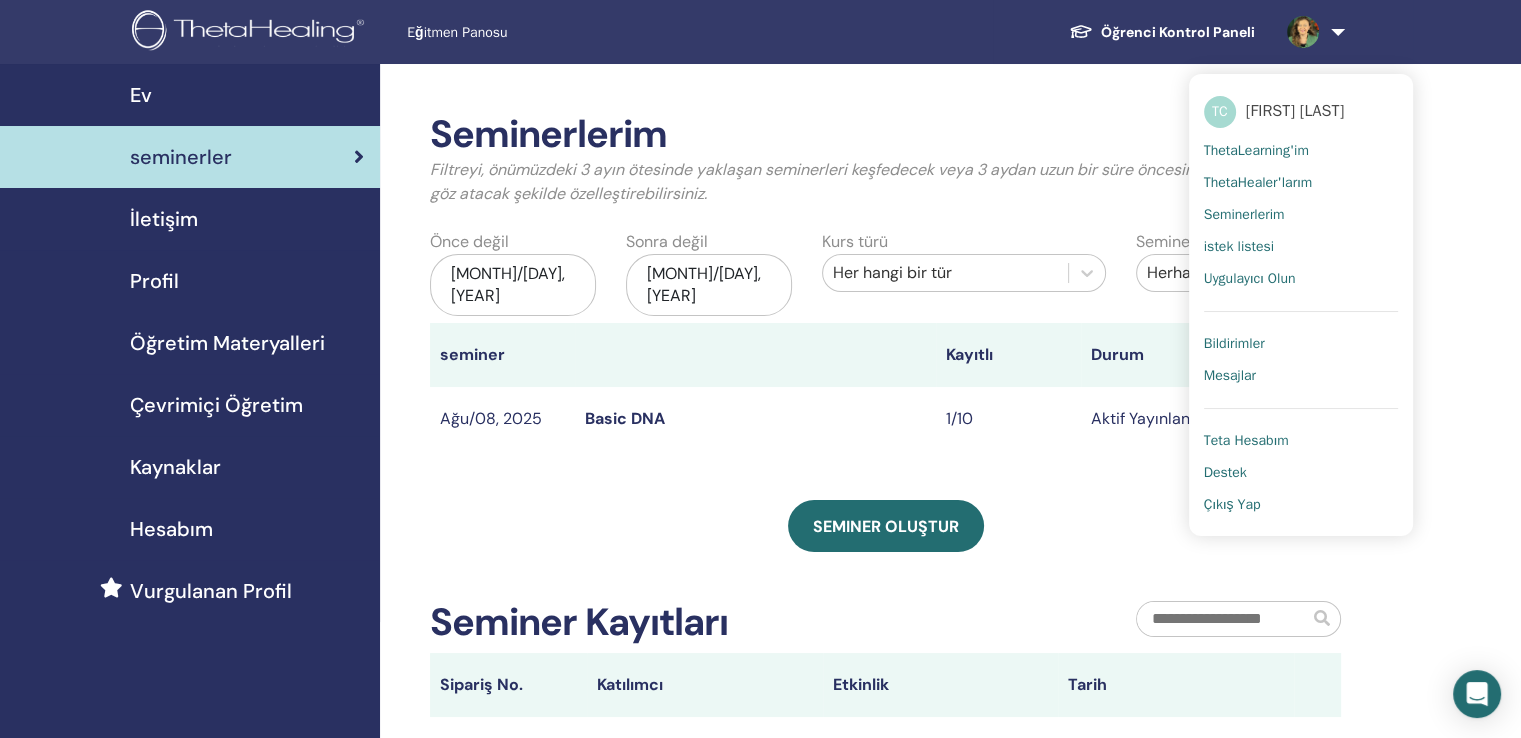 click on "Çıkış Yap" at bounding box center (1232, 505) 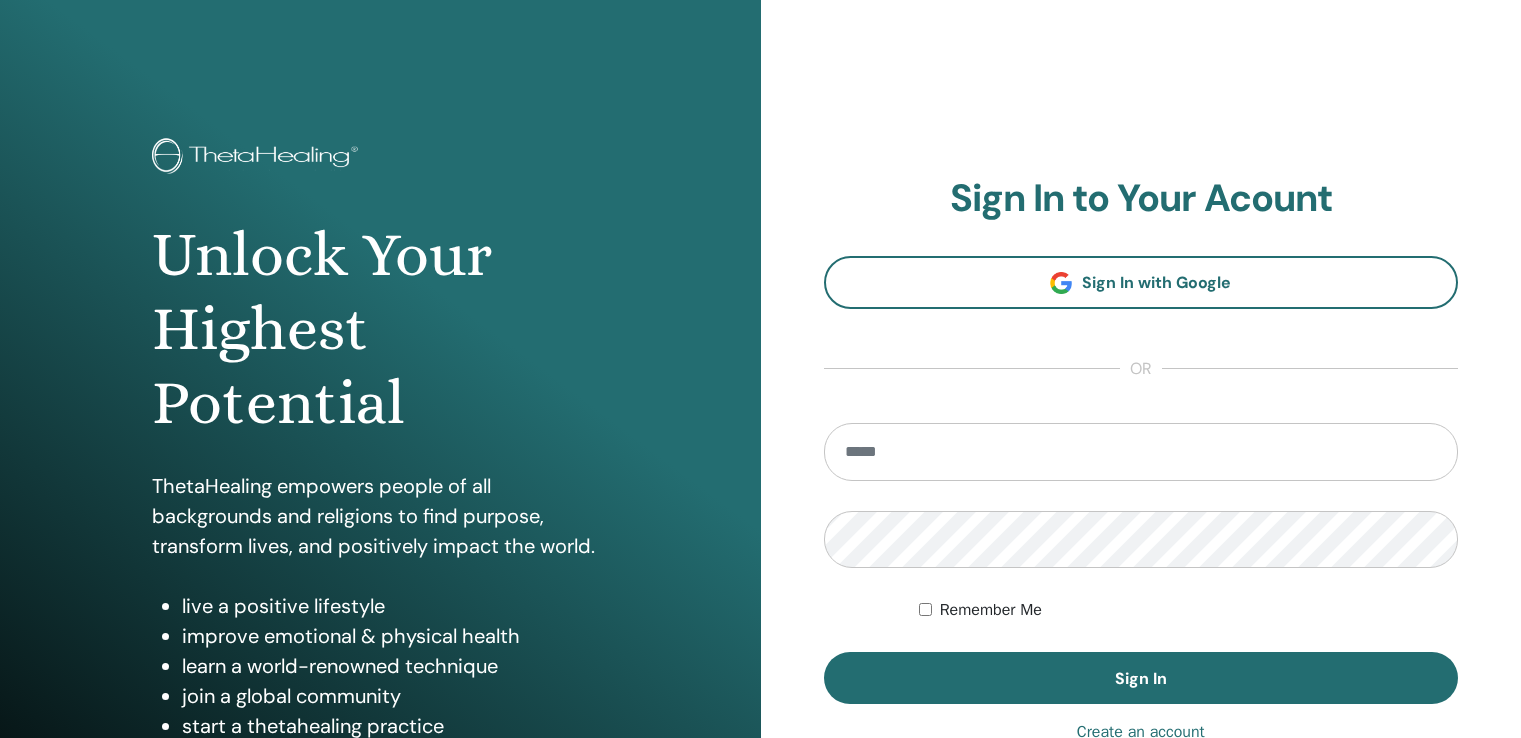 scroll, scrollTop: 0, scrollLeft: 0, axis: both 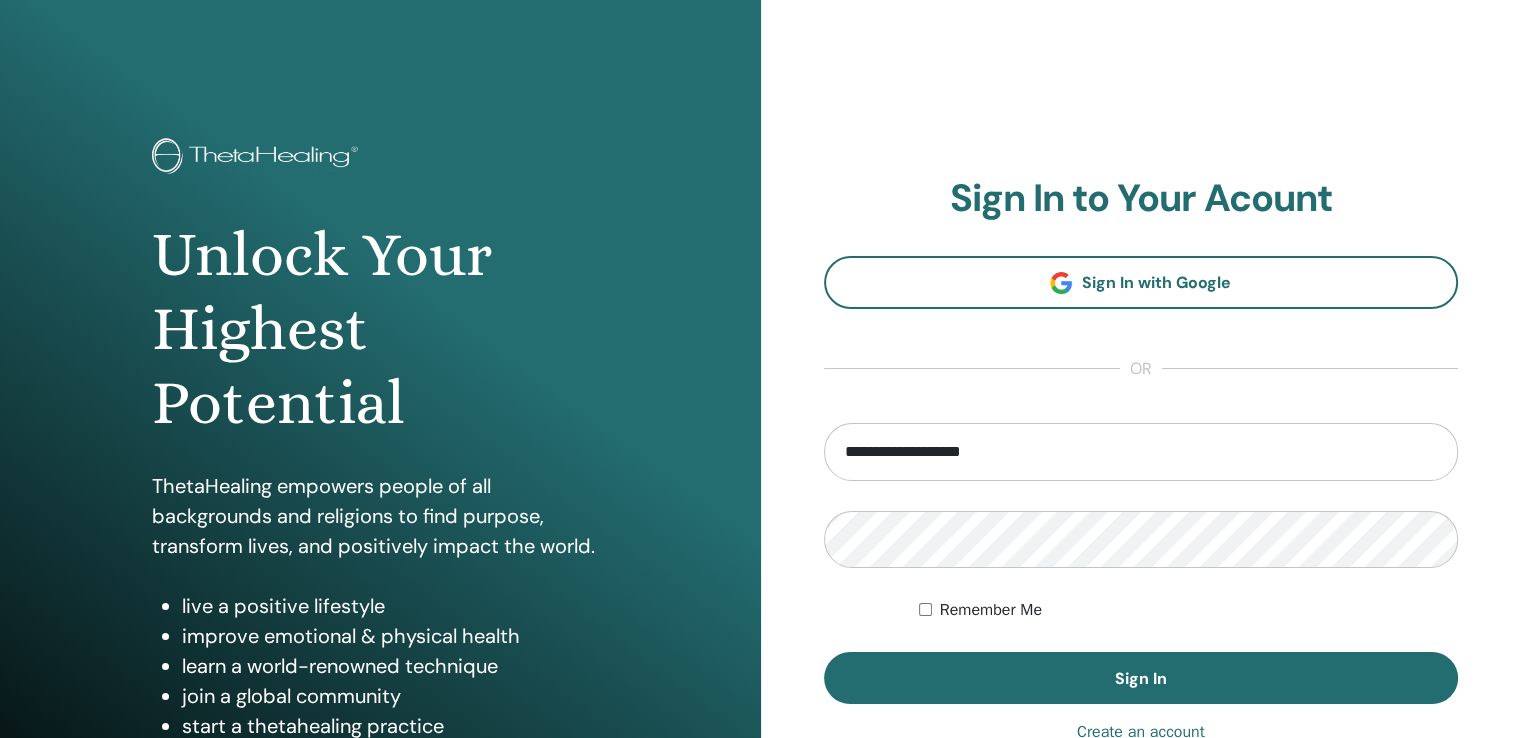 click on "**********" at bounding box center (1141, 452) 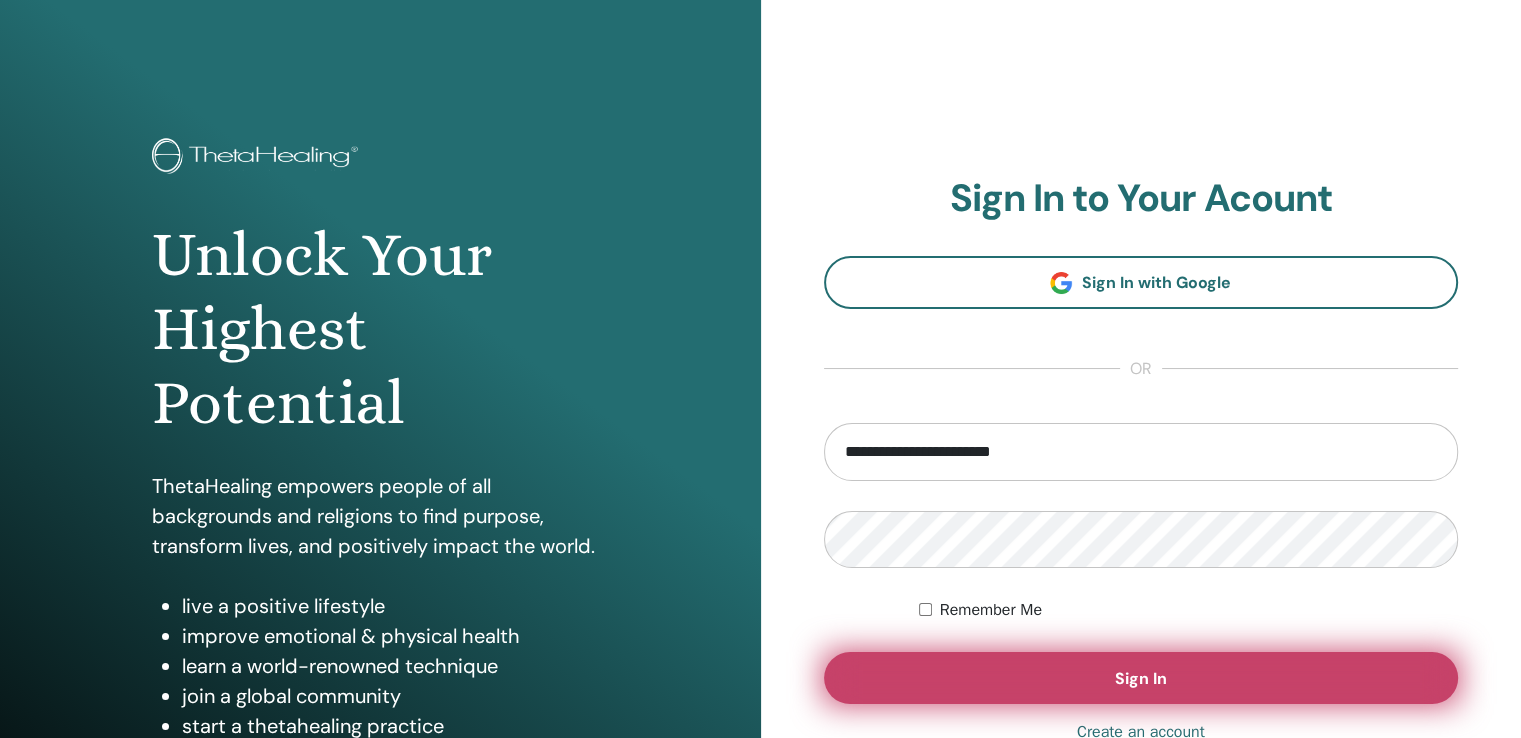 click on "Sign In" at bounding box center [1141, 678] 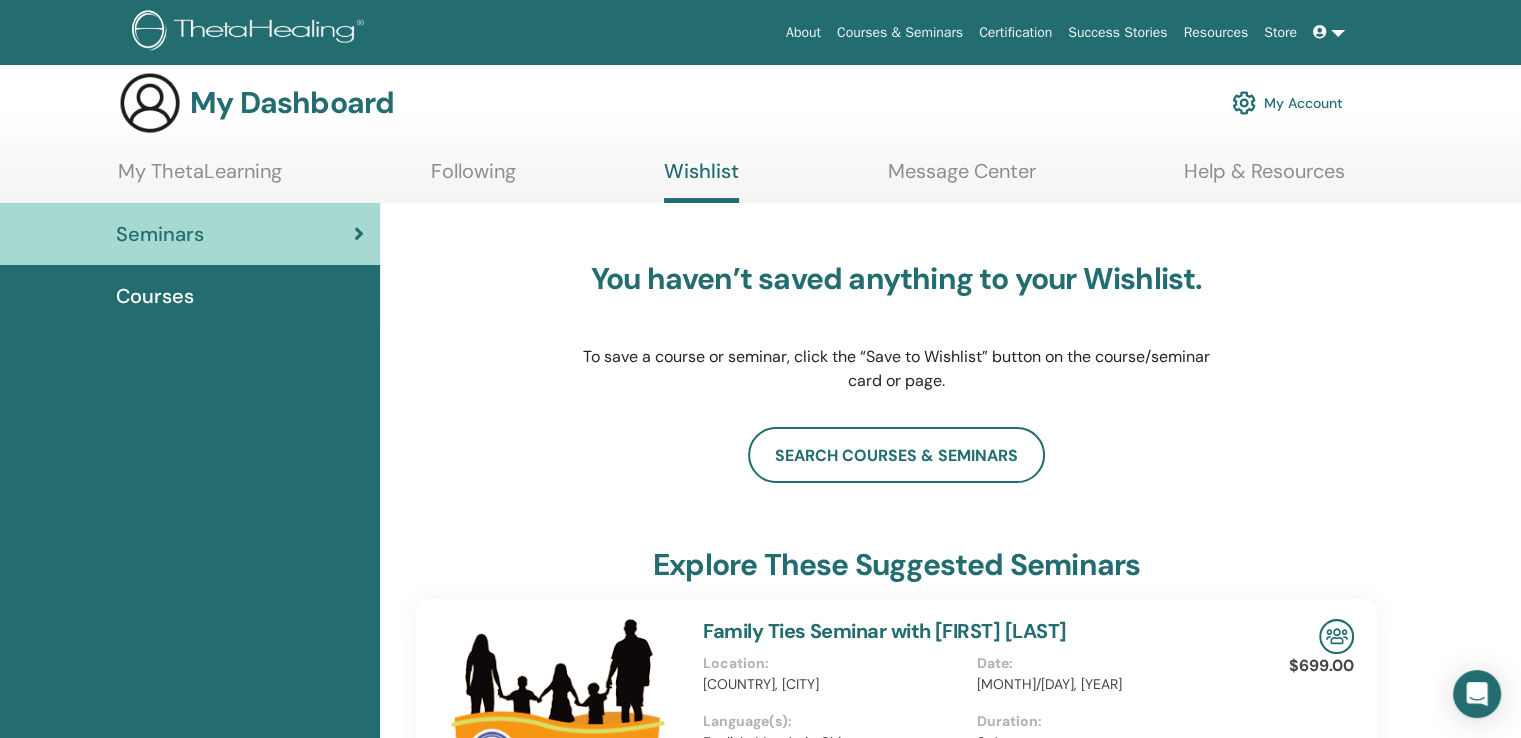 scroll, scrollTop: 0, scrollLeft: 0, axis: both 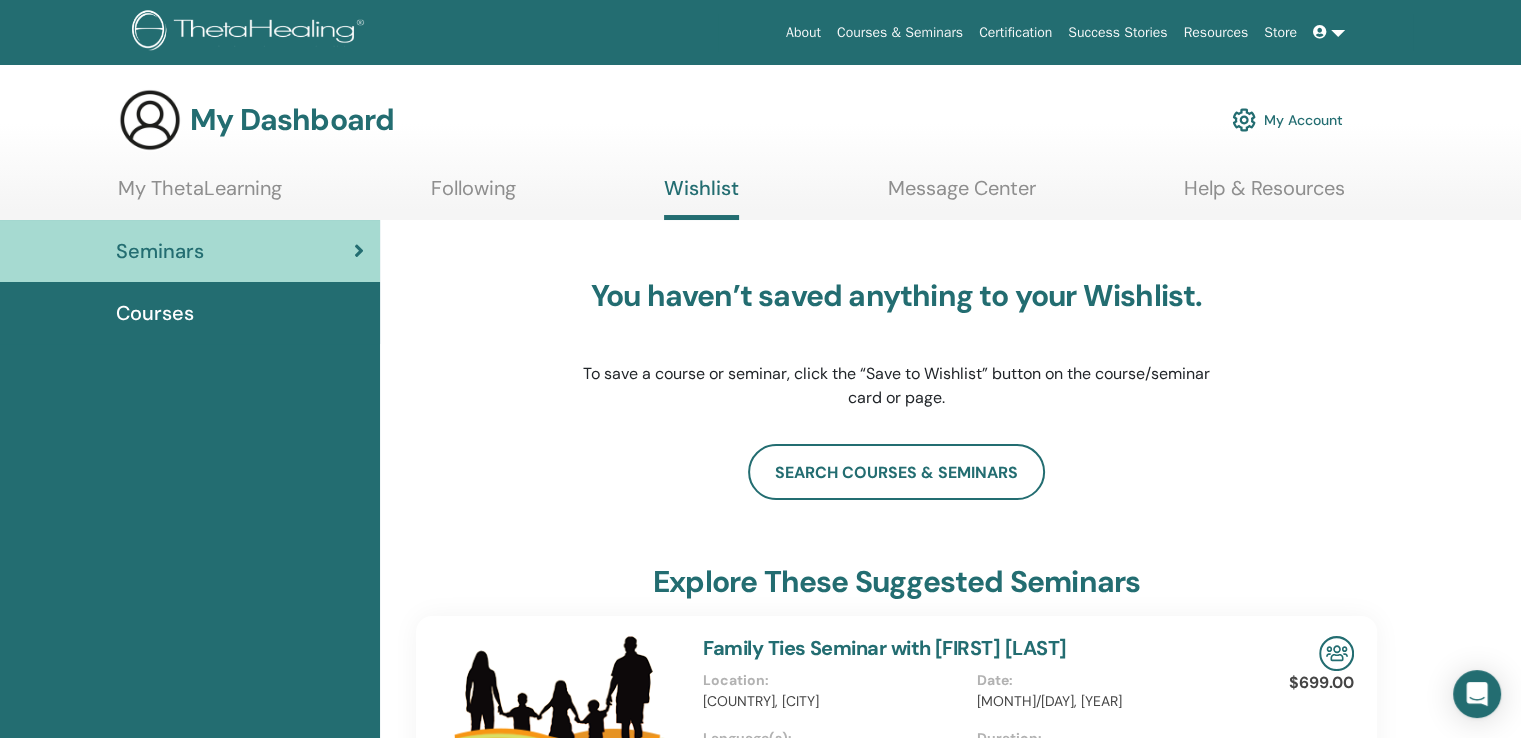 click at bounding box center [1329, 32] 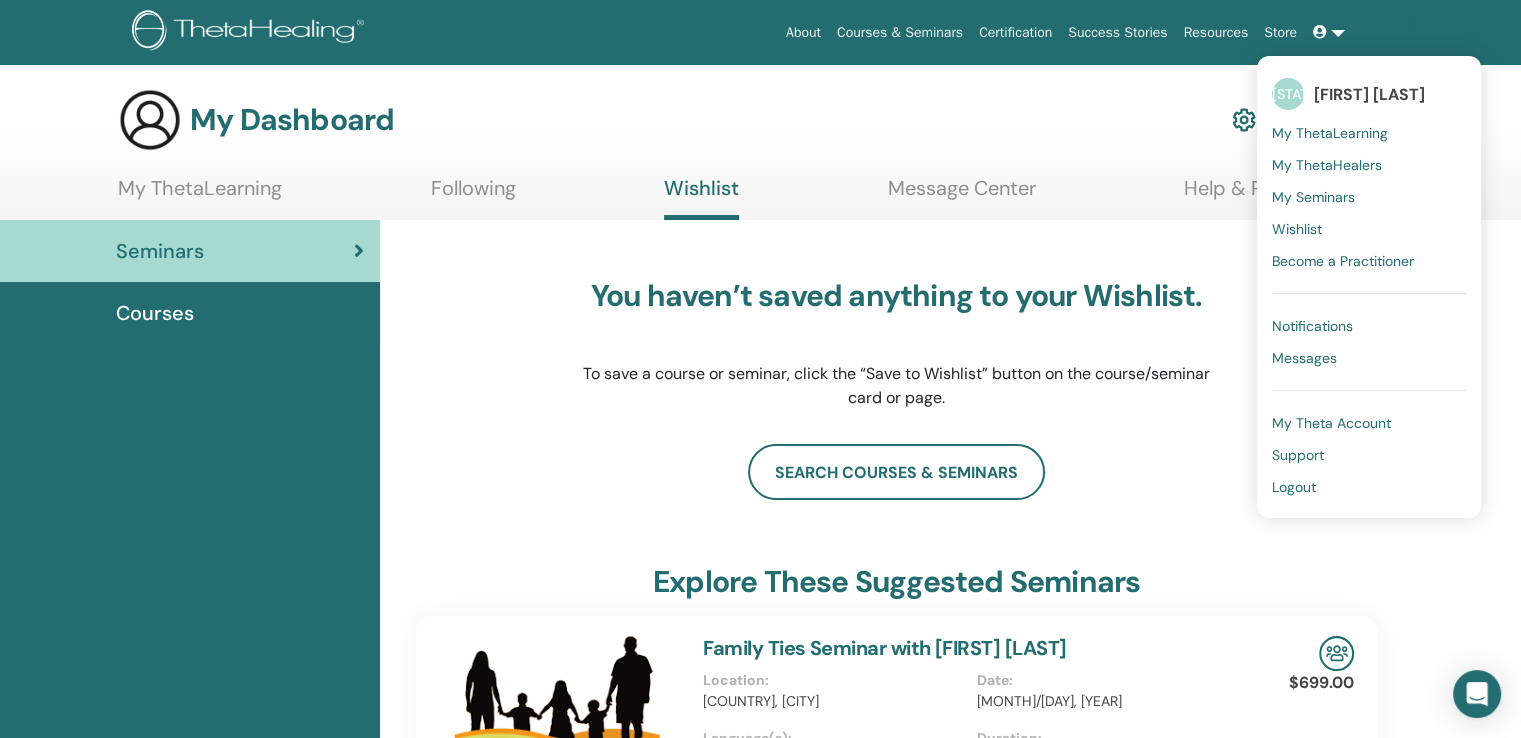 click on "Logout" at bounding box center (1294, 487) 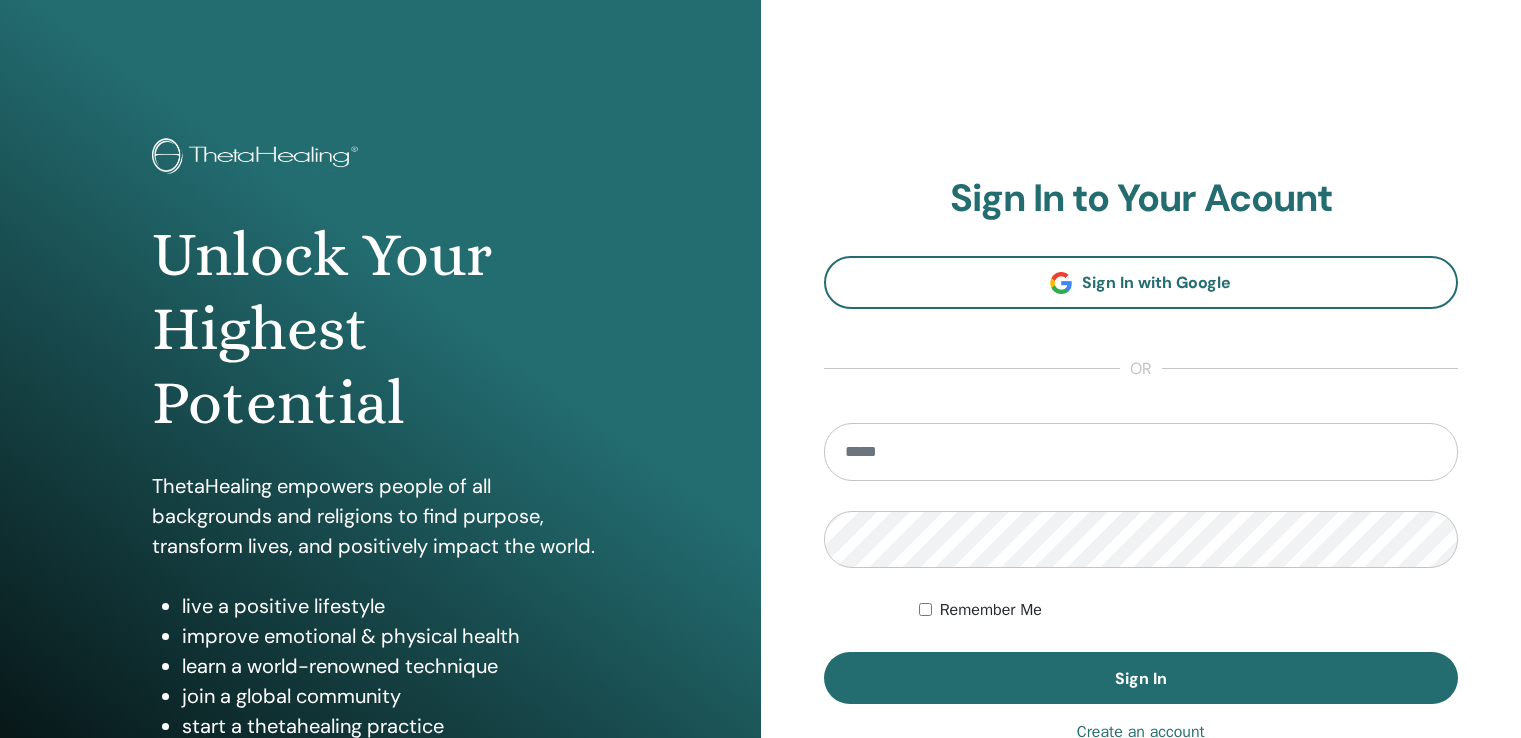 scroll, scrollTop: 0, scrollLeft: 0, axis: both 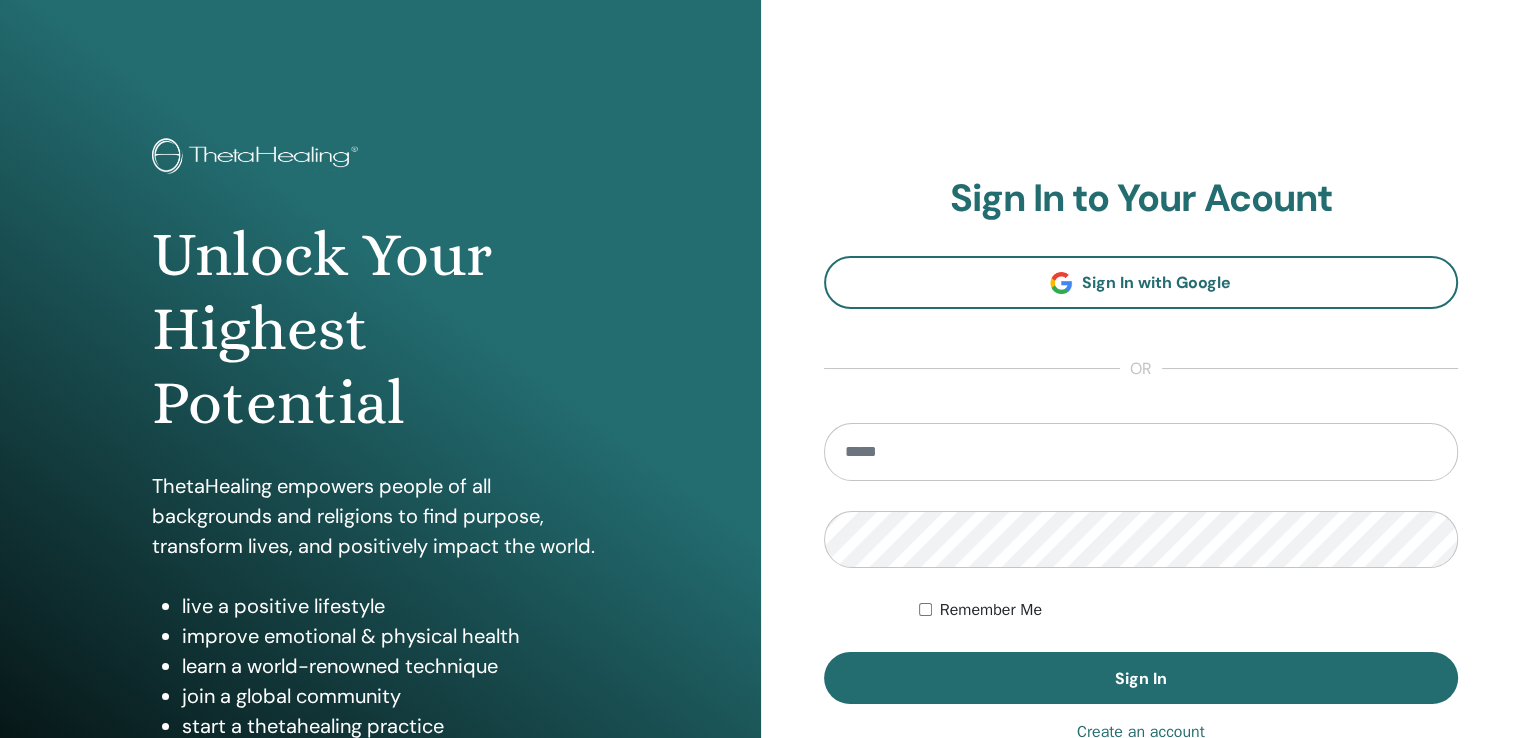 type on "**********" 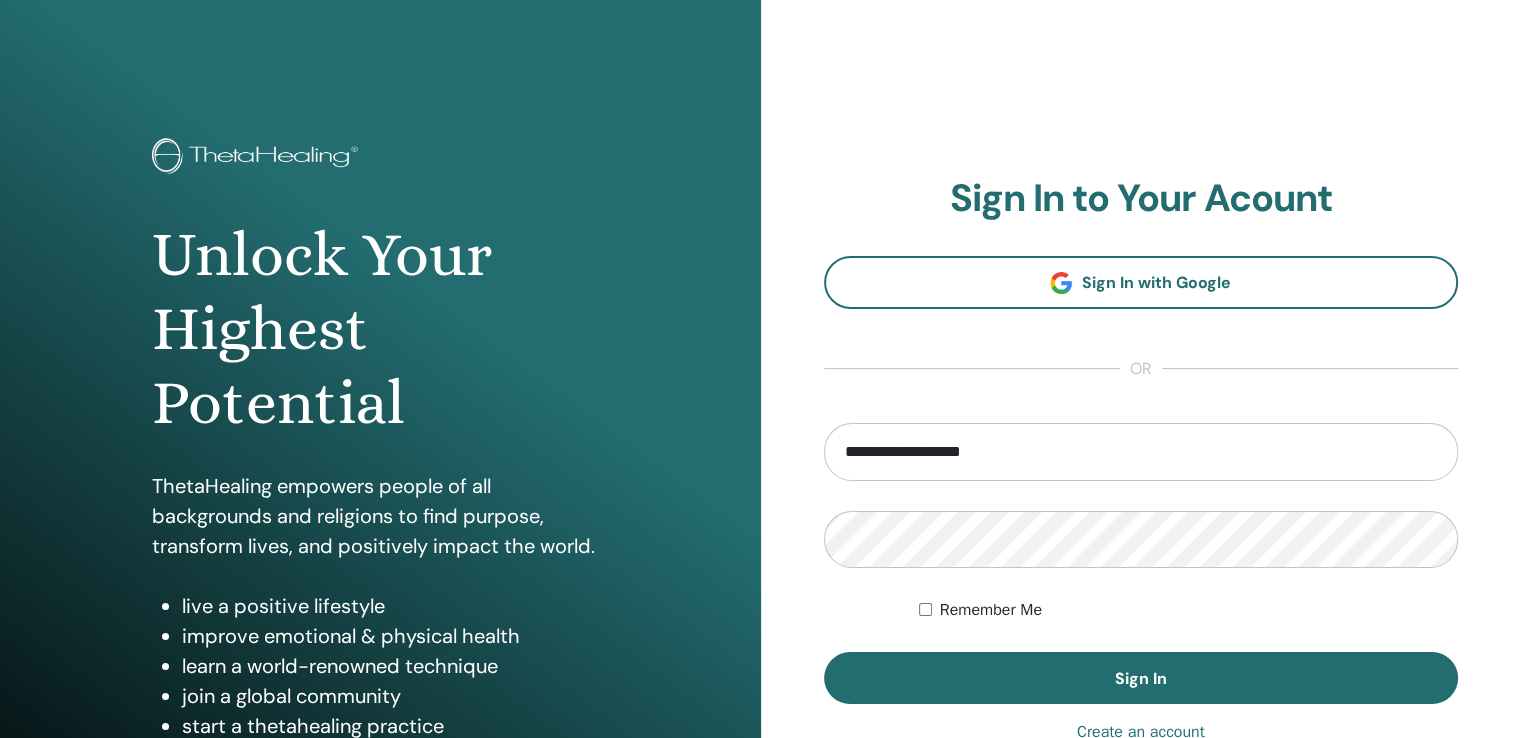 click on "Remember Me" at bounding box center [1188, 610] 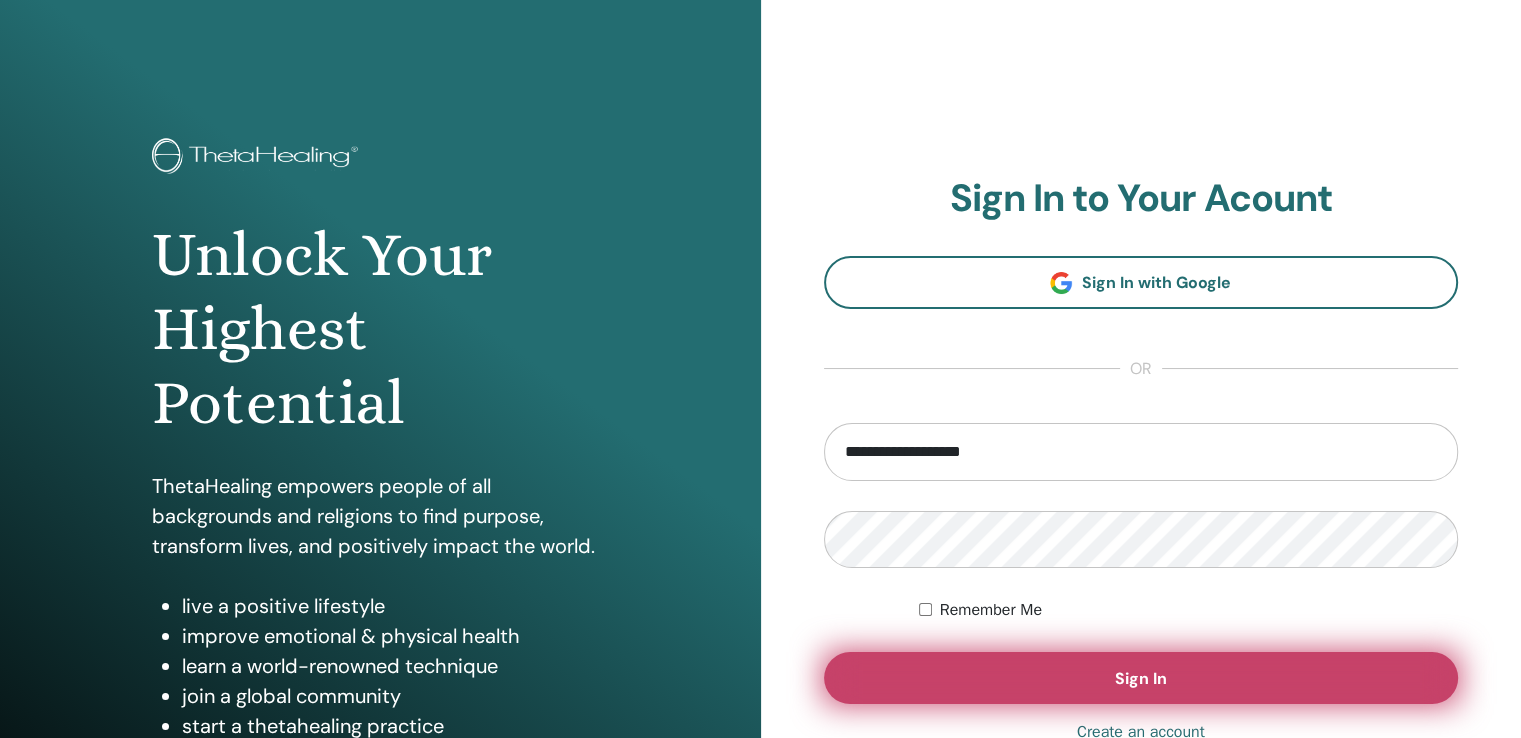 click on "Sign In" at bounding box center [1141, 678] 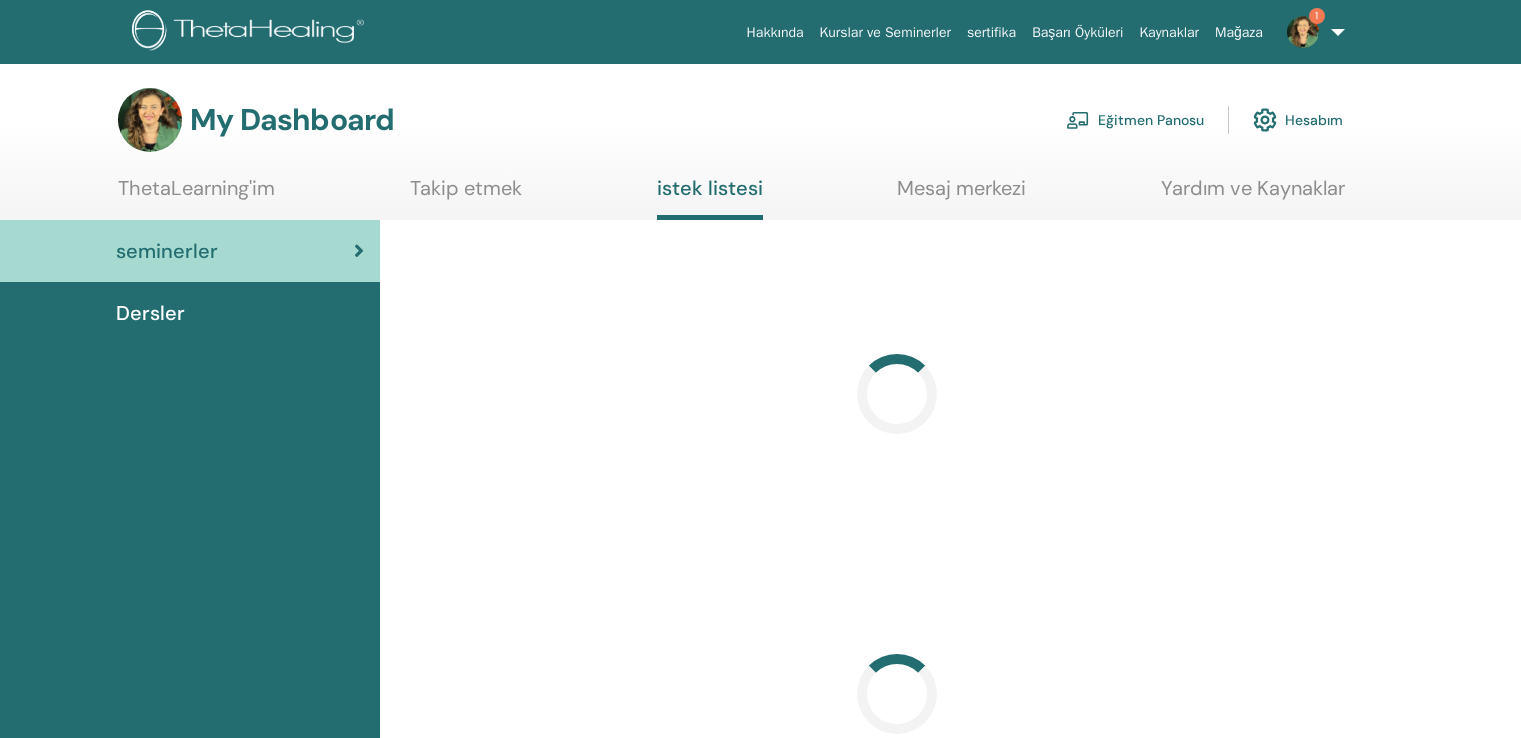 scroll, scrollTop: 0, scrollLeft: 0, axis: both 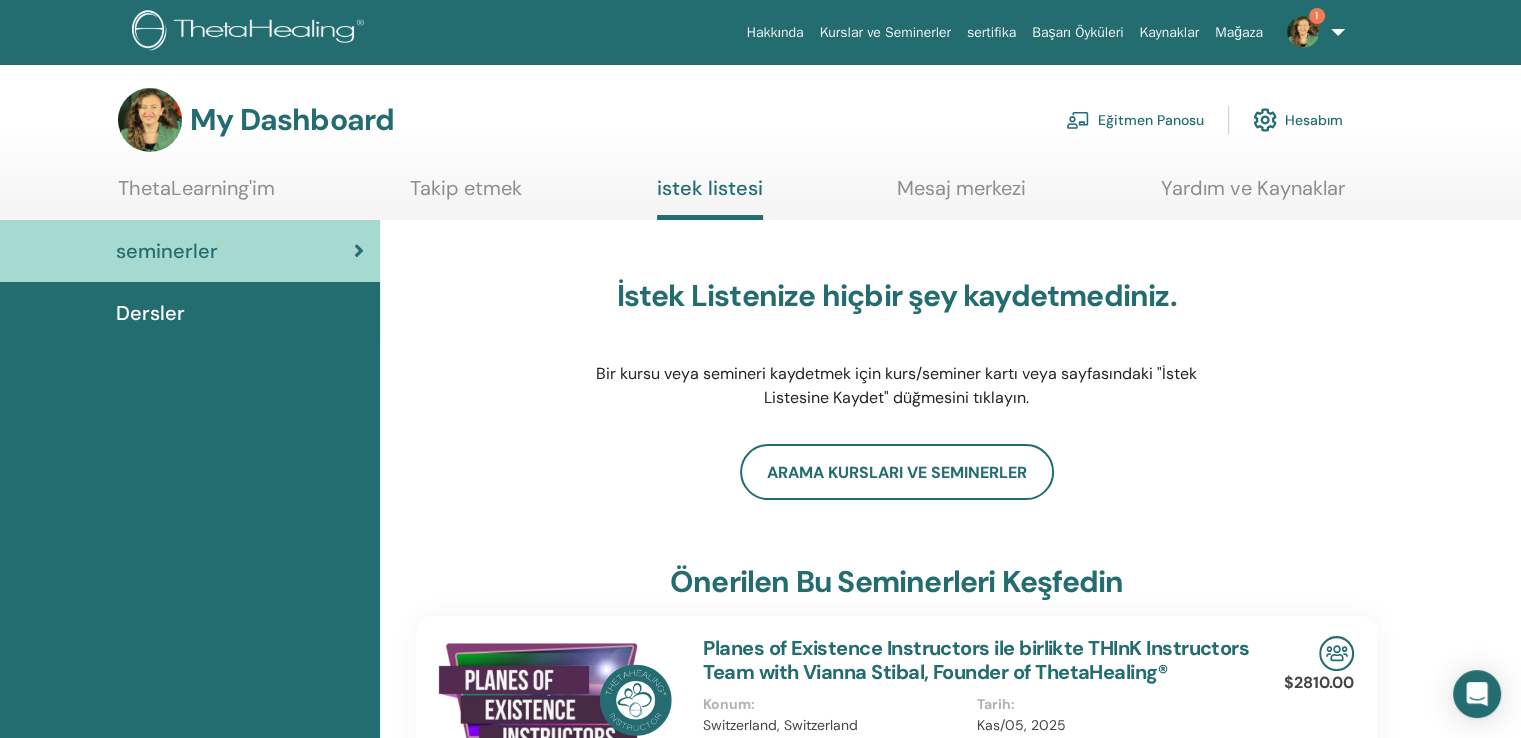 click on "Eğitmen Panosu" at bounding box center (1135, 120) 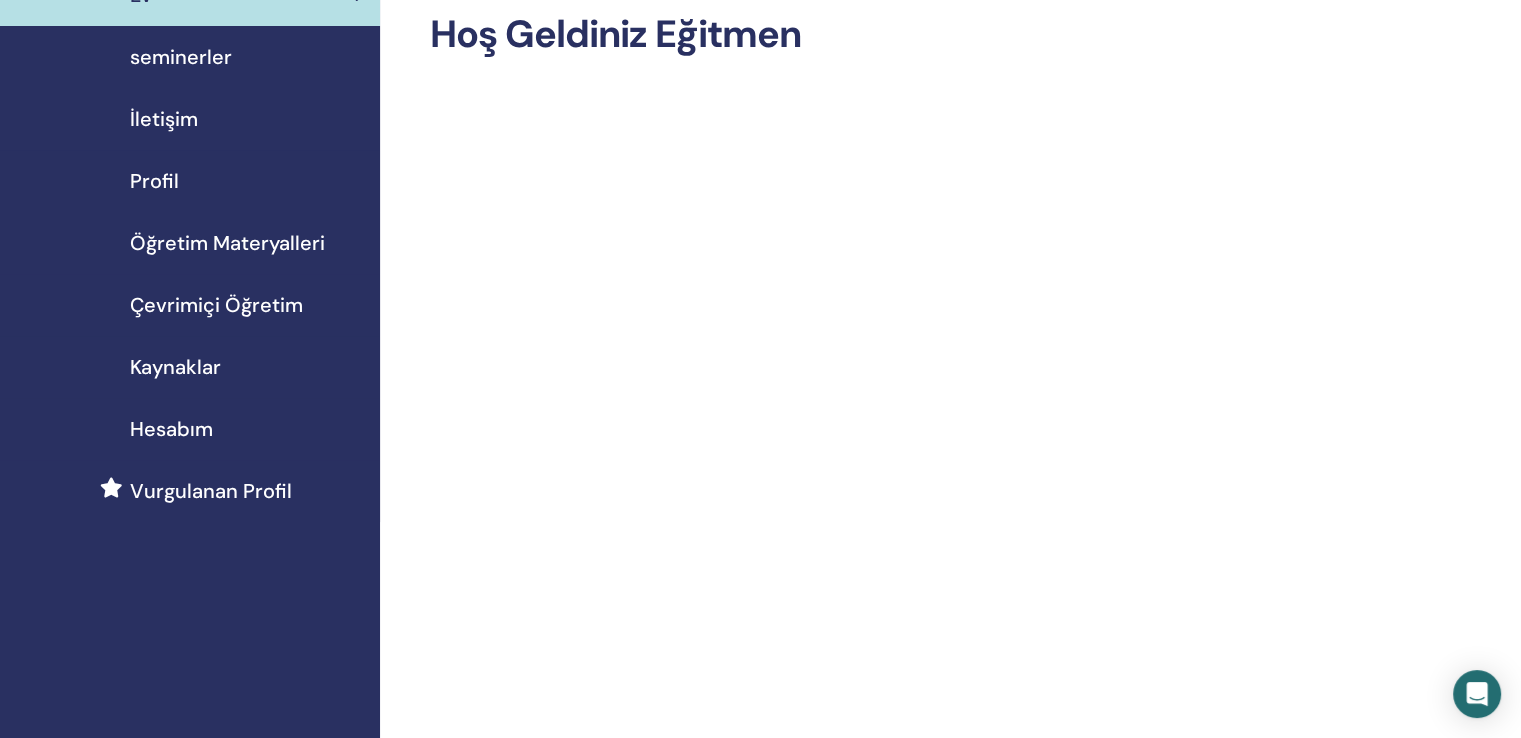 scroll, scrollTop: 0, scrollLeft: 0, axis: both 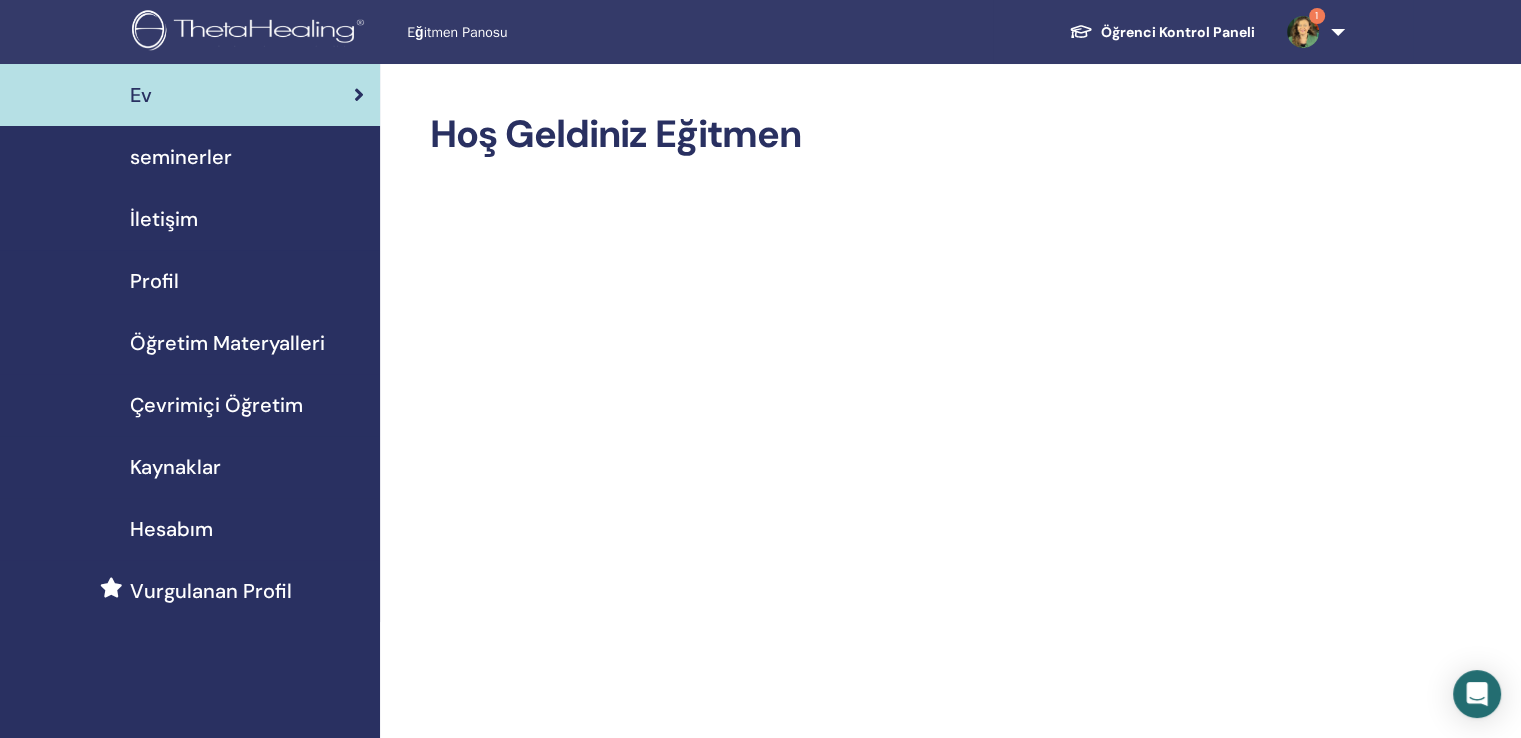 click on "seminerler" at bounding box center (181, 157) 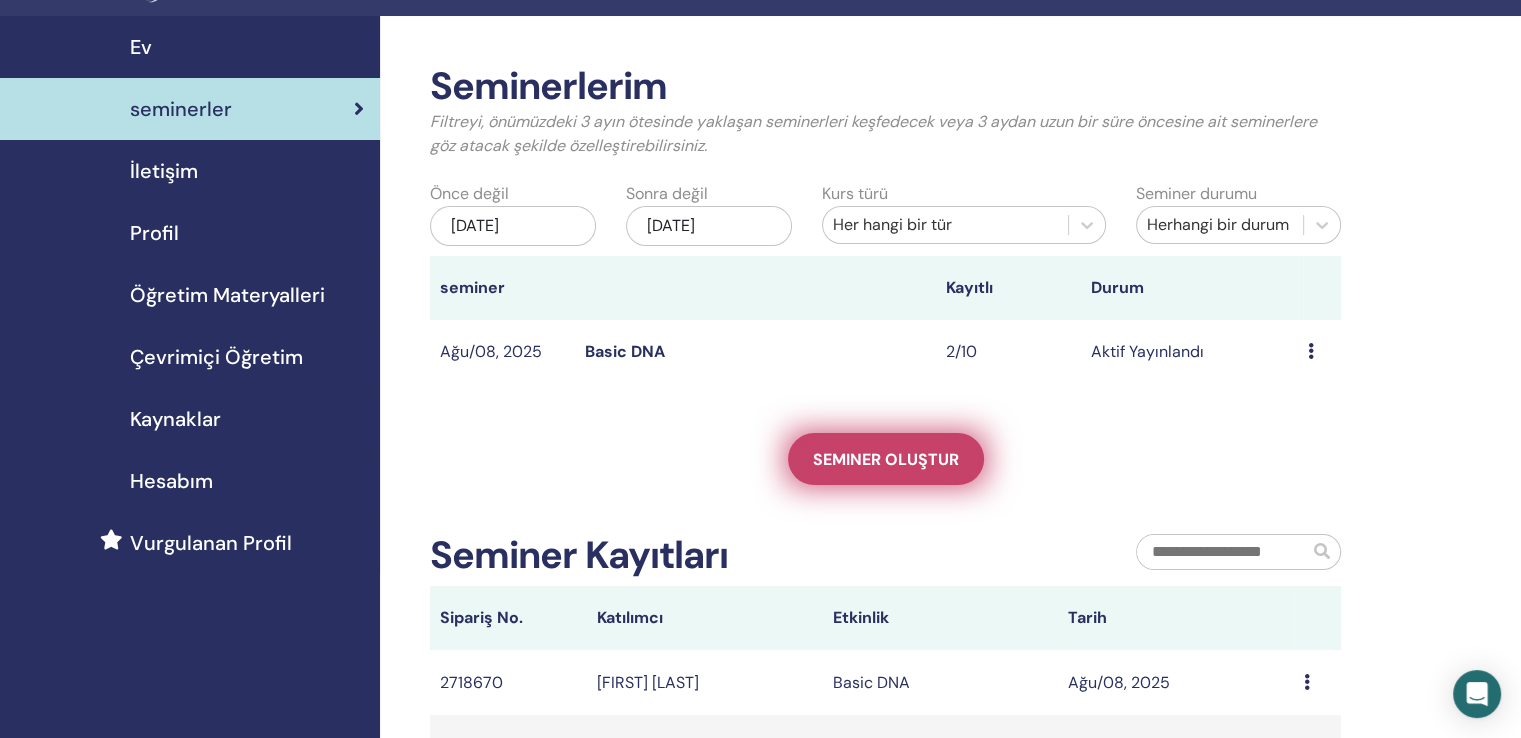scroll, scrollTop: 0, scrollLeft: 0, axis: both 